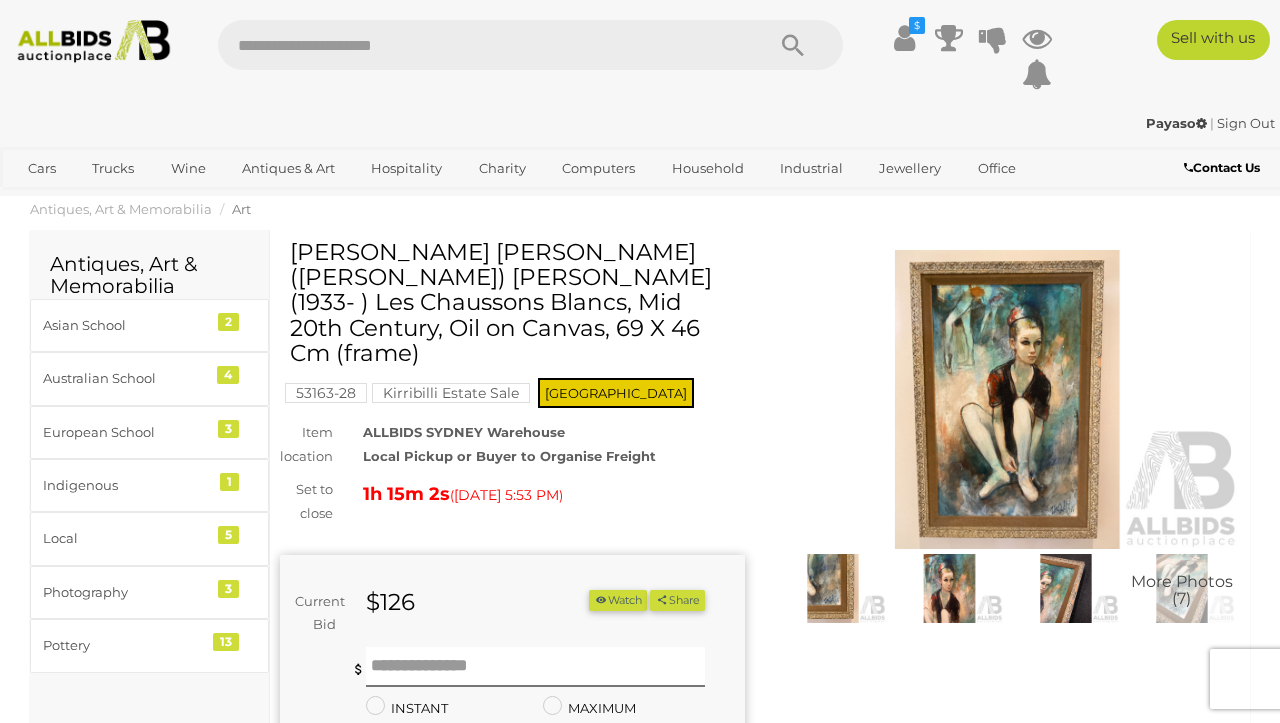 scroll, scrollTop: 0, scrollLeft: 0, axis: both 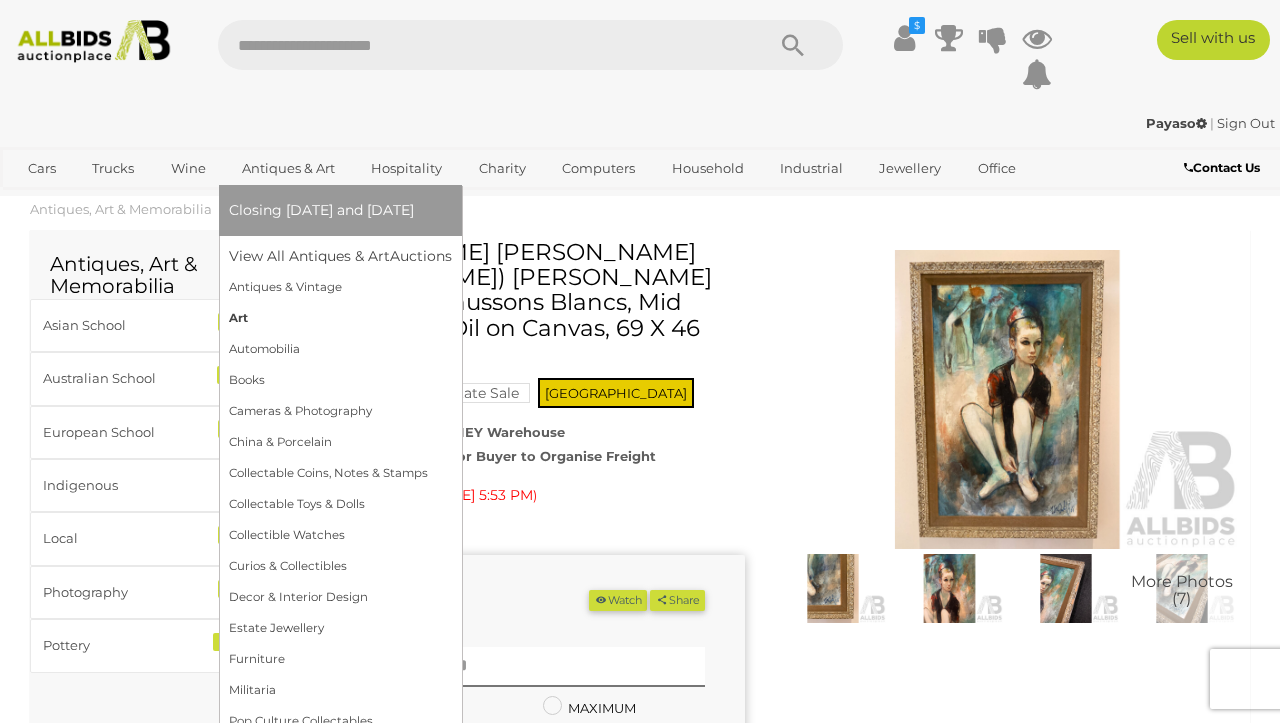click on "Art" at bounding box center [340, 318] 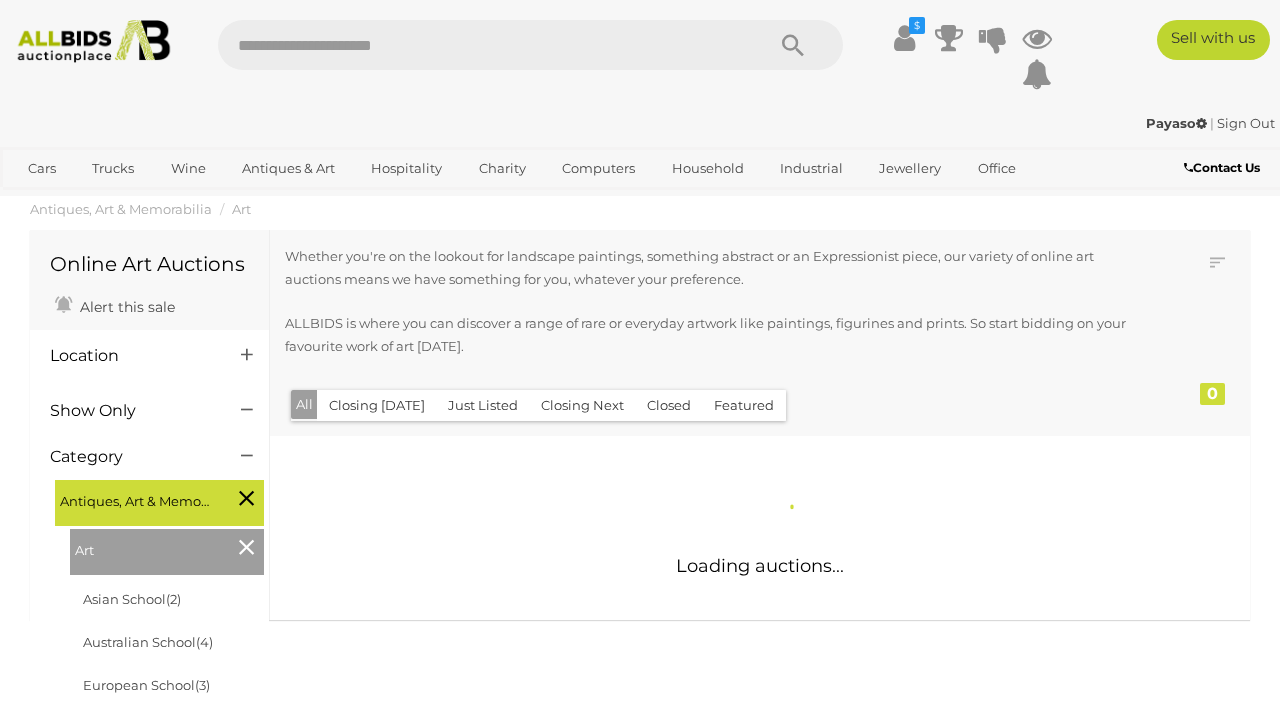 scroll, scrollTop: 0, scrollLeft: 0, axis: both 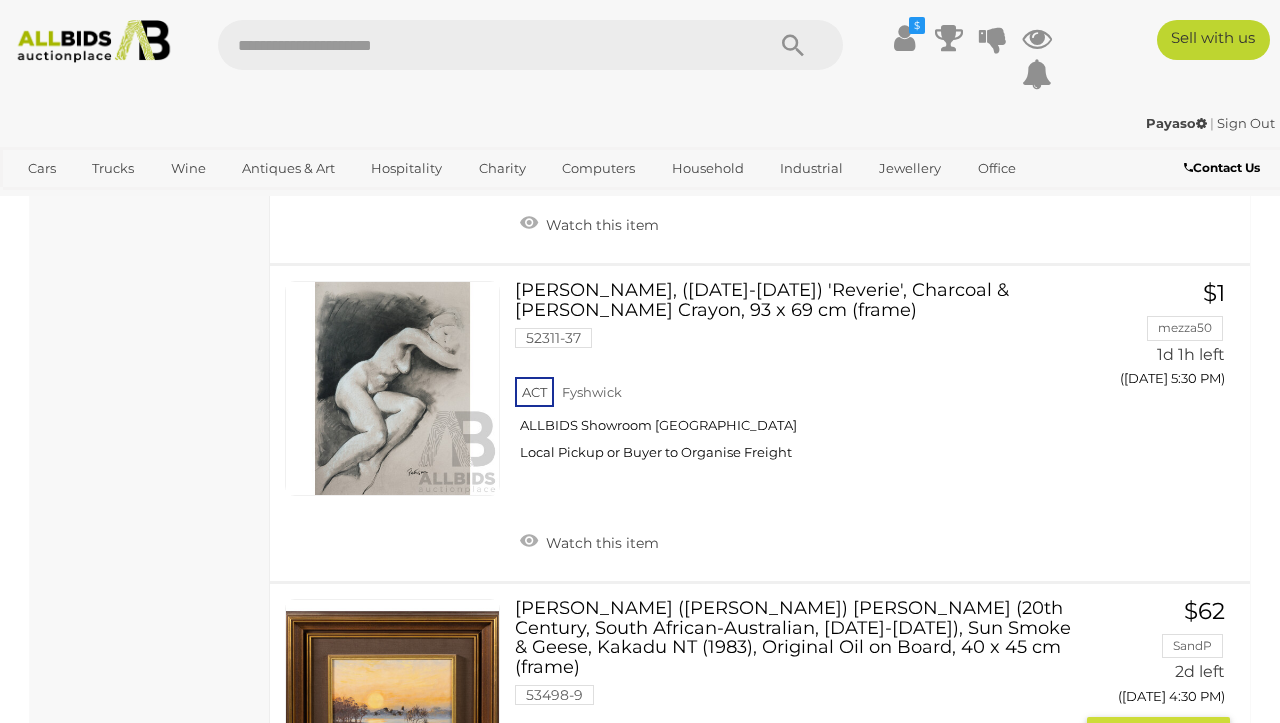 click on "William (Bill) Beavan (20th Century, South African-Australian, 1944-2005), Sun Smoke & Geese, Kakadu NT (1983), Original Oil on Board, 40 x 45 cm (frame)
53498-9
ACT
Fyshwick ALLBIDS Showroom Fyshwick" at bounding box center [801, 716] 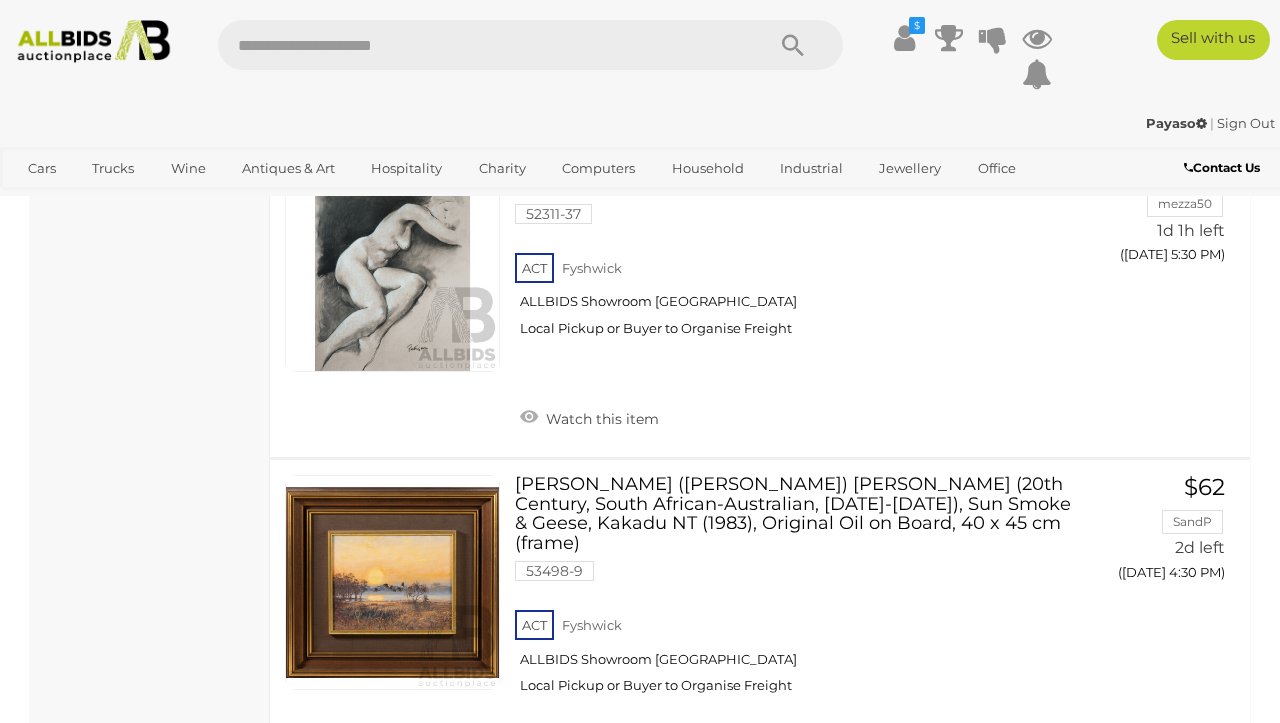 scroll, scrollTop: 15838, scrollLeft: 0, axis: vertical 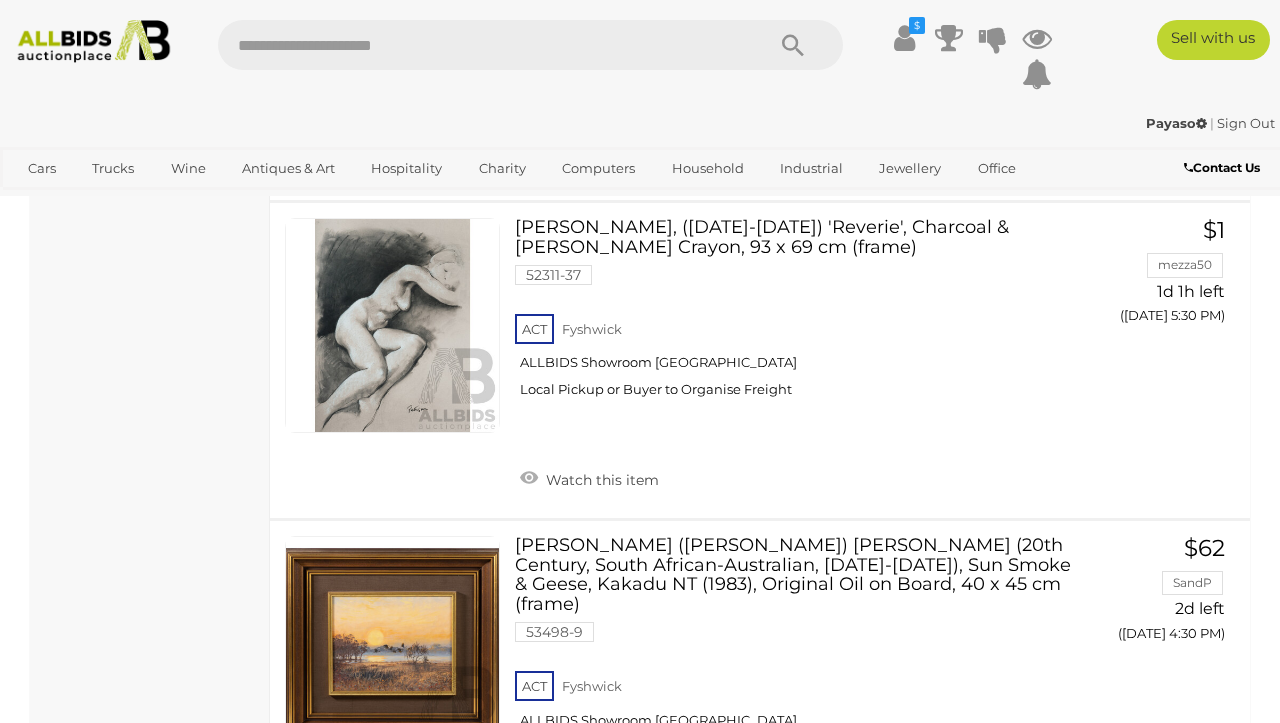 click on "2" at bounding box center [403, 925] 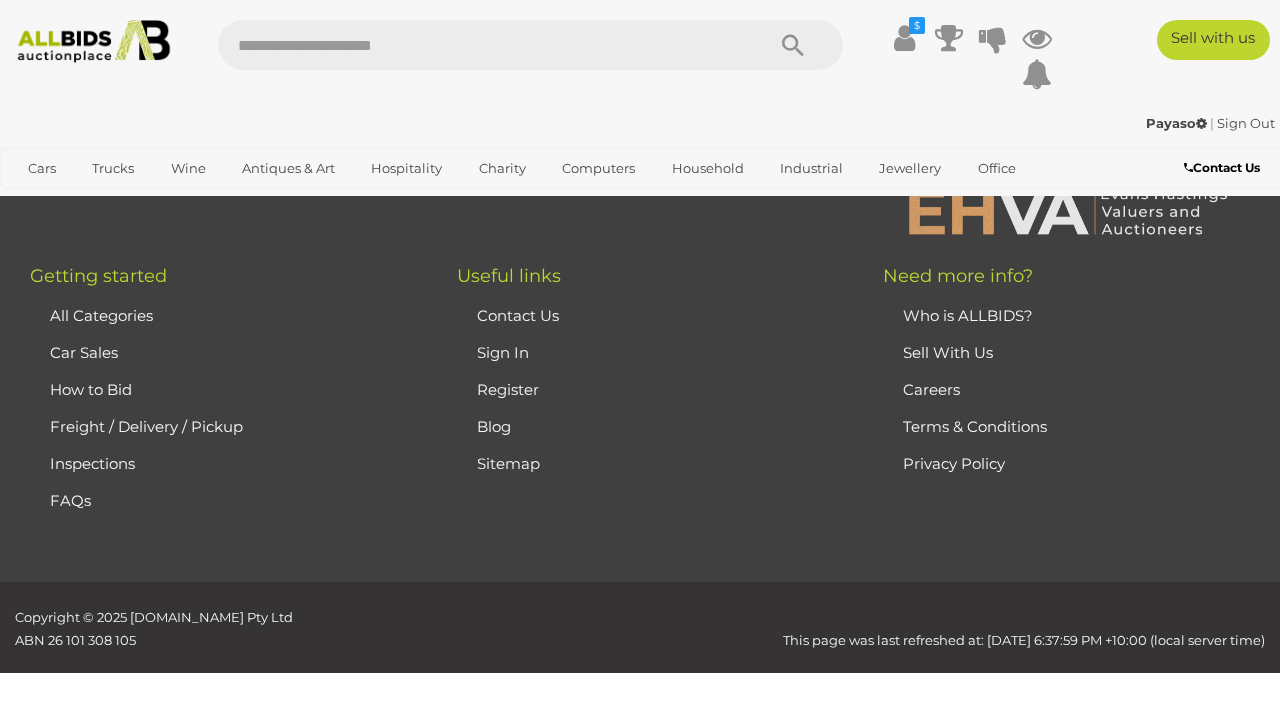 scroll, scrollTop: 267, scrollLeft: 0, axis: vertical 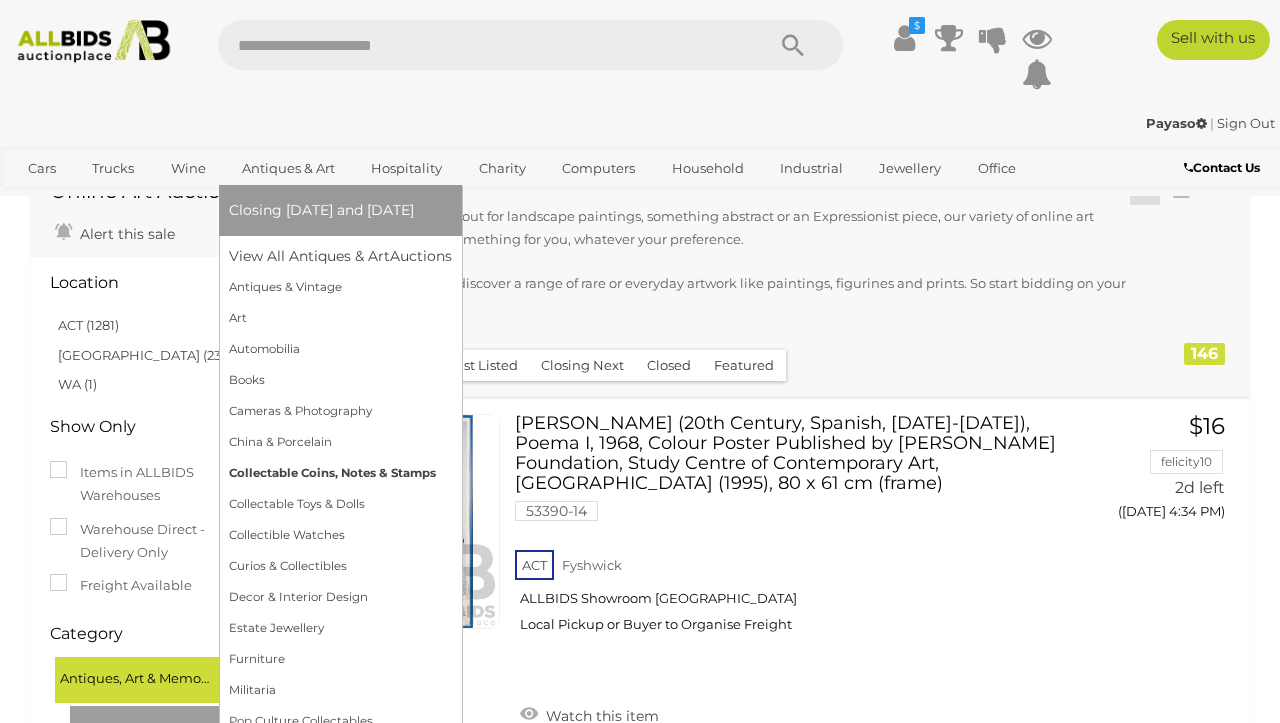 click on "Collectable Coins, Notes & Stamps" at bounding box center (340, 473) 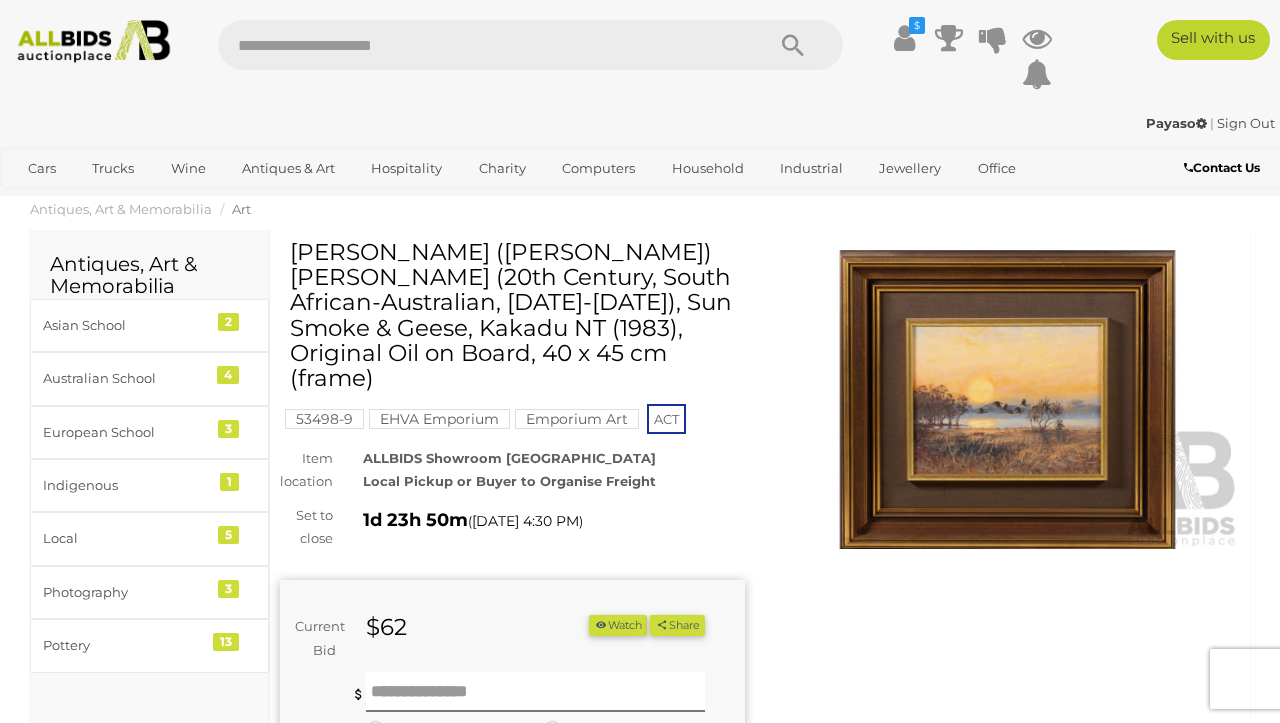 scroll, scrollTop: 0, scrollLeft: 0, axis: both 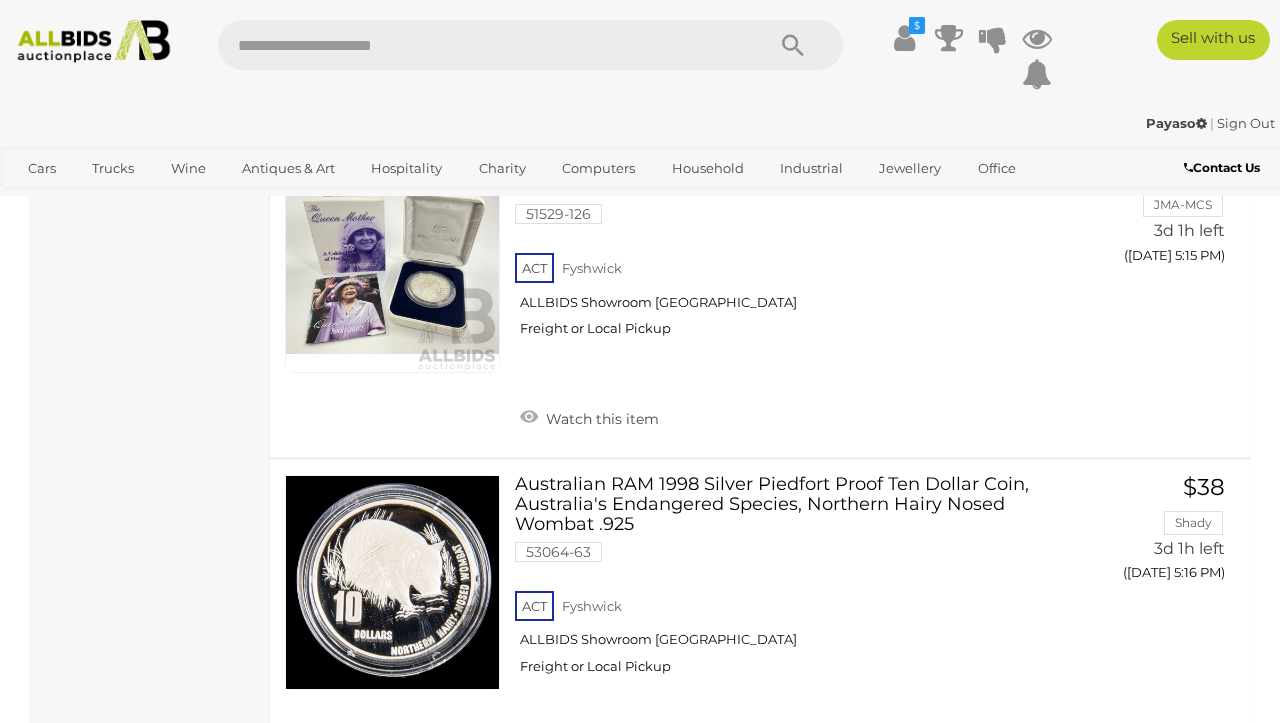 click on "2" at bounding box center [403, 845] 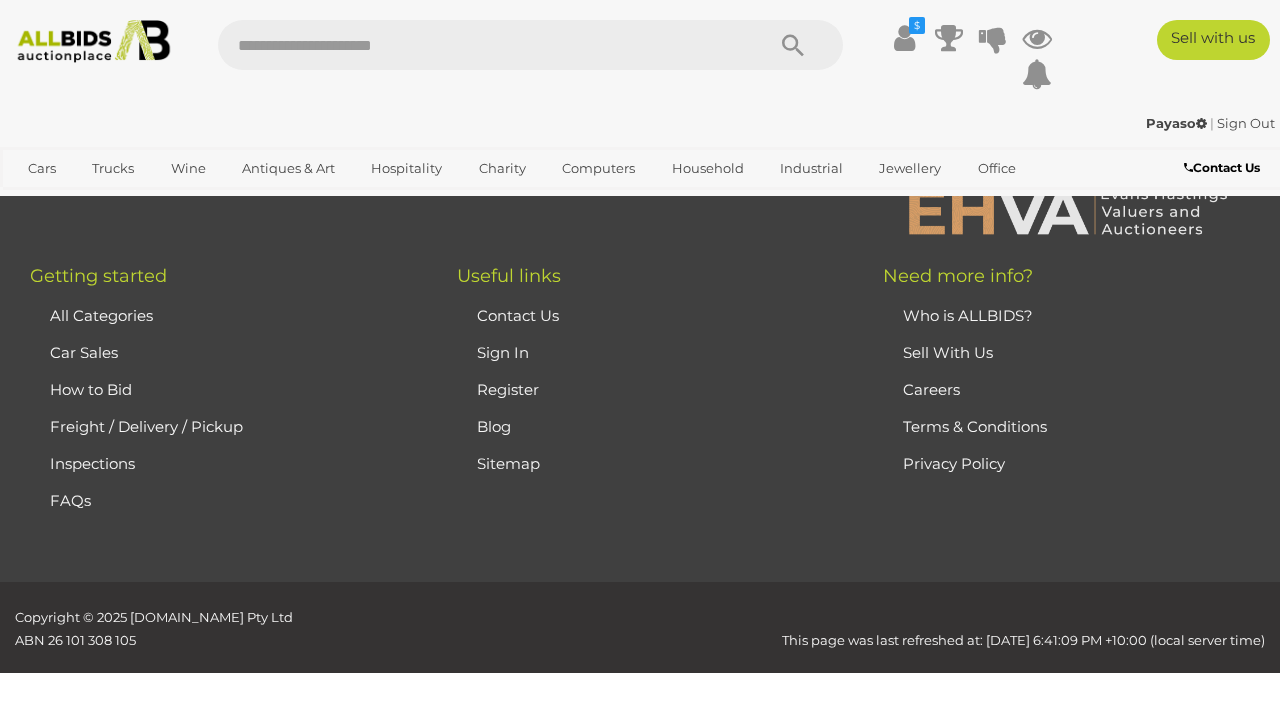 scroll, scrollTop: 290, scrollLeft: 0, axis: vertical 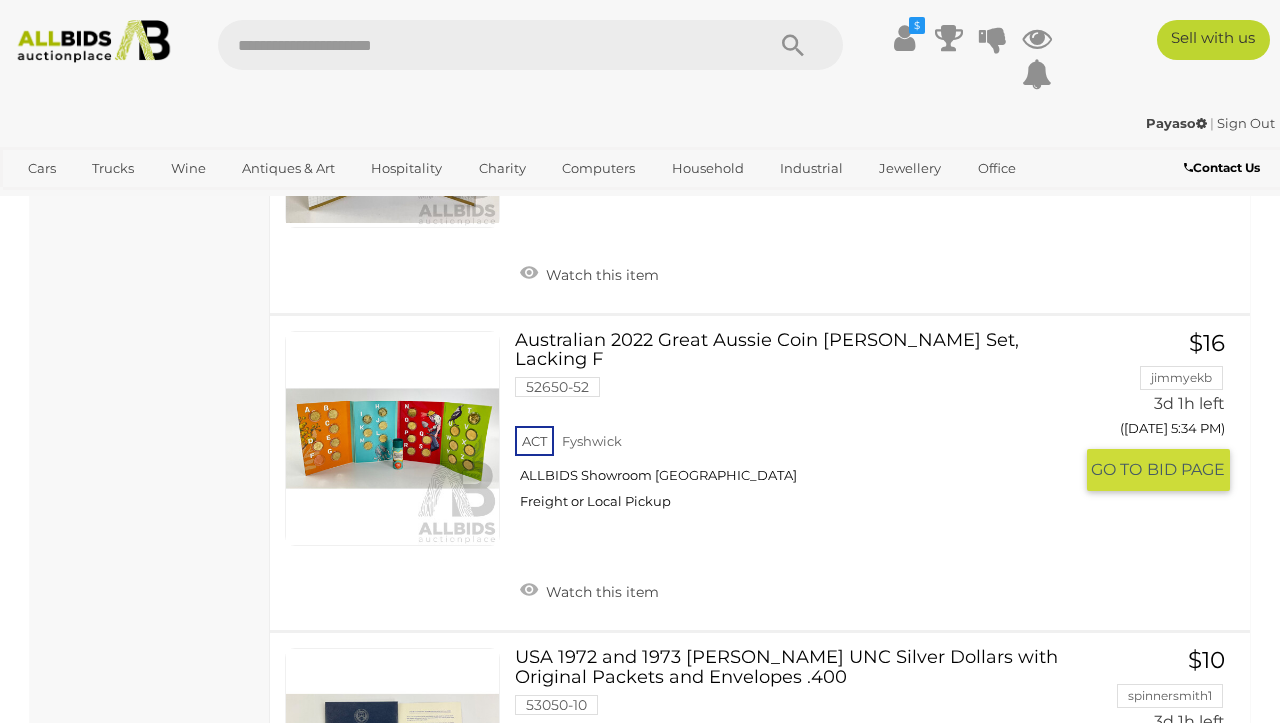 click at bounding box center [392, 438] 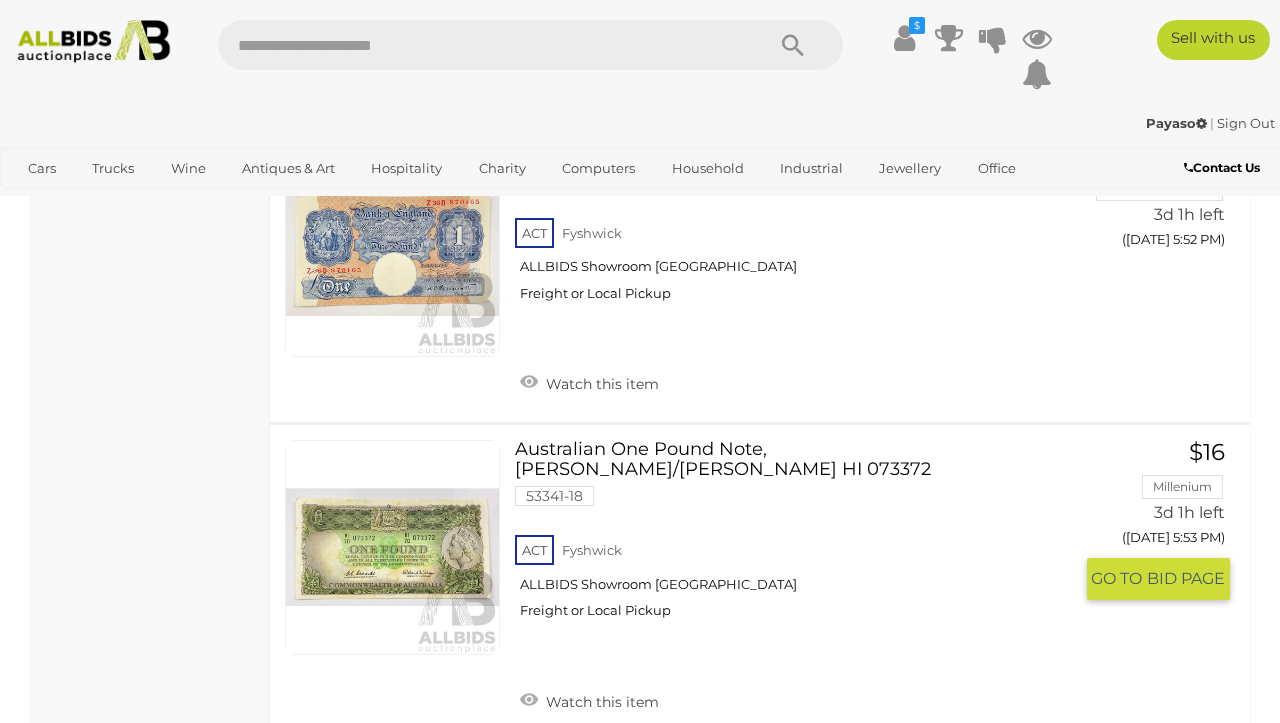 scroll, scrollTop: 10818, scrollLeft: 0, axis: vertical 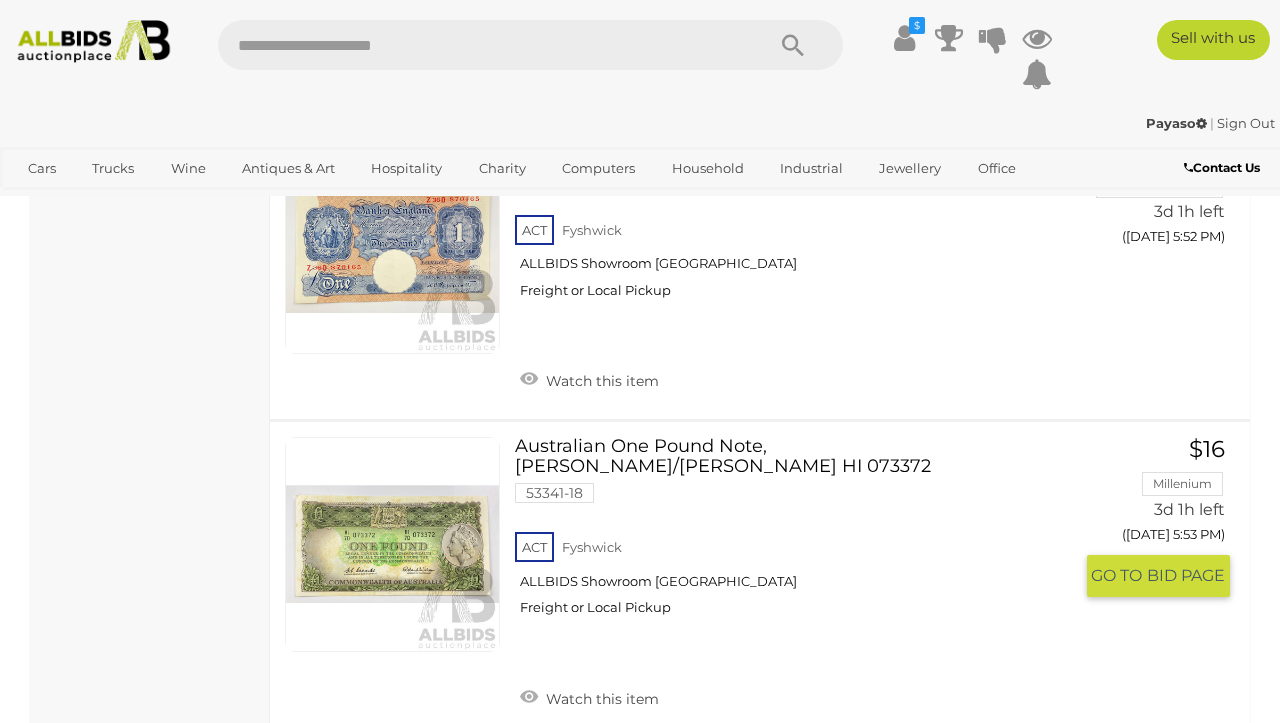 click on "ACT
Fyshwick
ALLBIDS Showroom Fyshwick
Freight or Local Pickup" at bounding box center [793, 579] 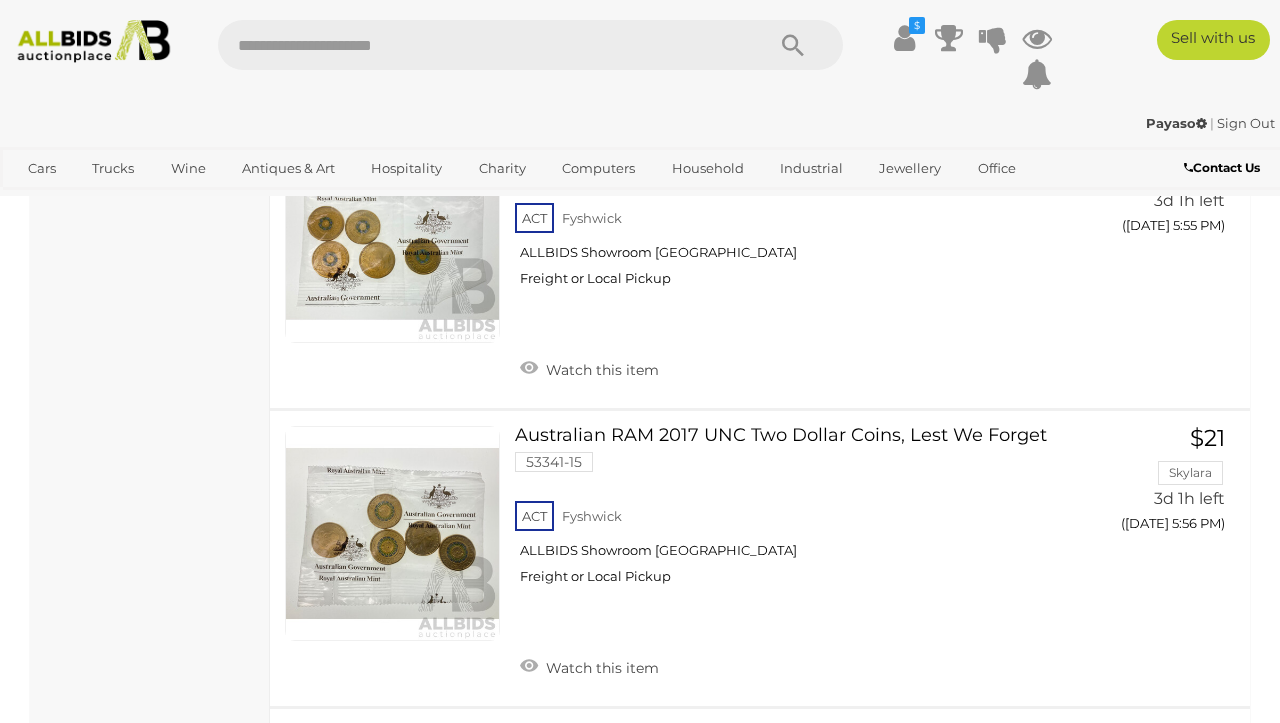 scroll, scrollTop: 11452, scrollLeft: 0, axis: vertical 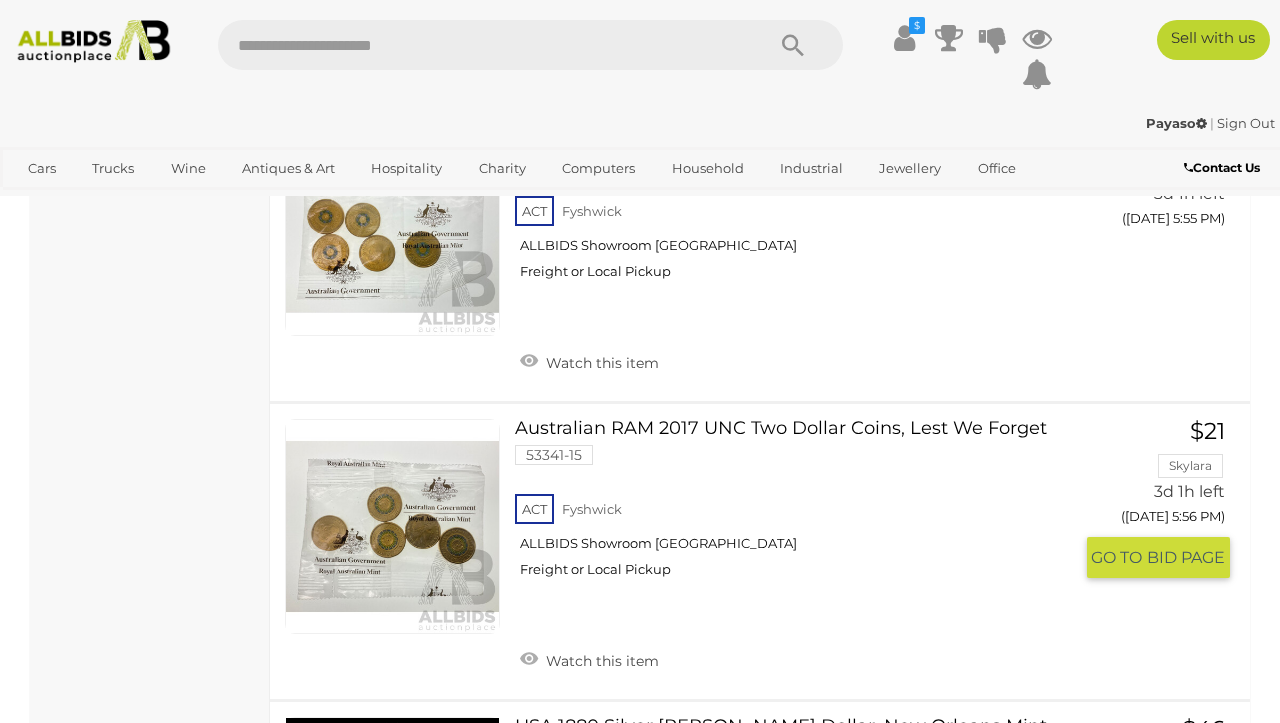 click on "Australian RAM 2017 UNC Two Dollar Coins, Lest We Forget
53341-15
ACT Fyshwick Watch this item  $21" at bounding box center [760, 551] 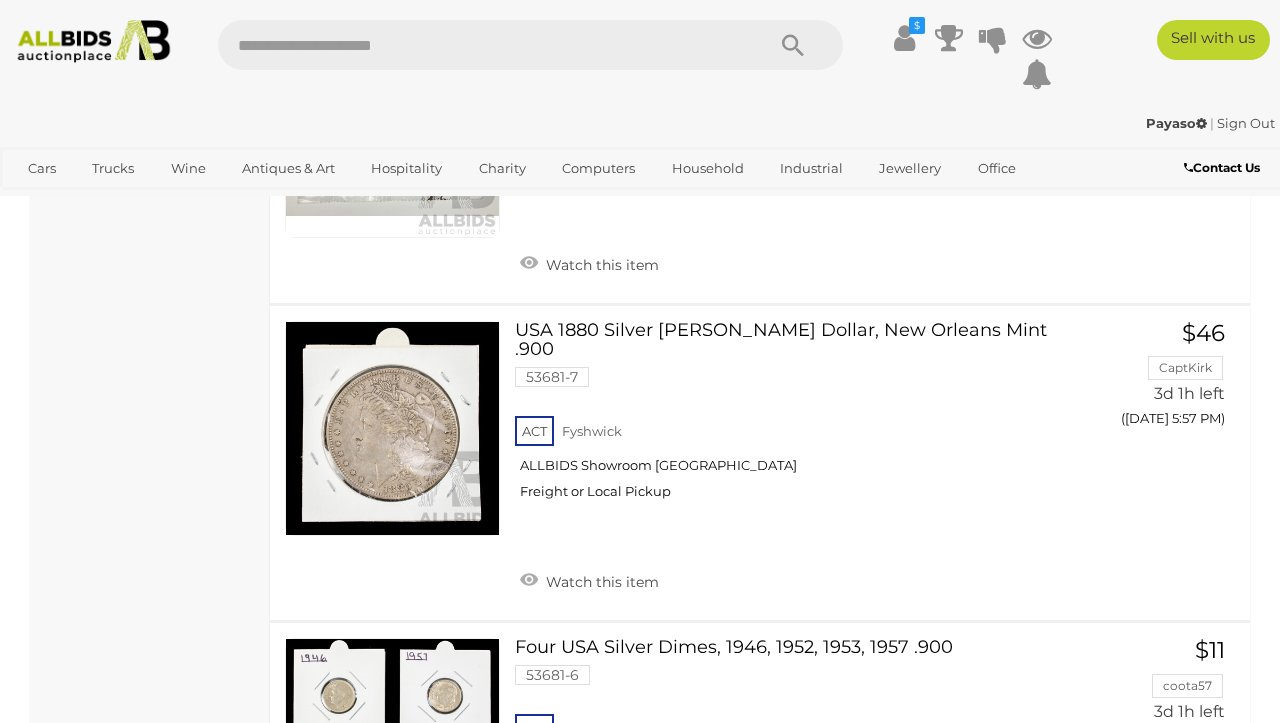 scroll, scrollTop: 11832, scrollLeft: 0, axis: vertical 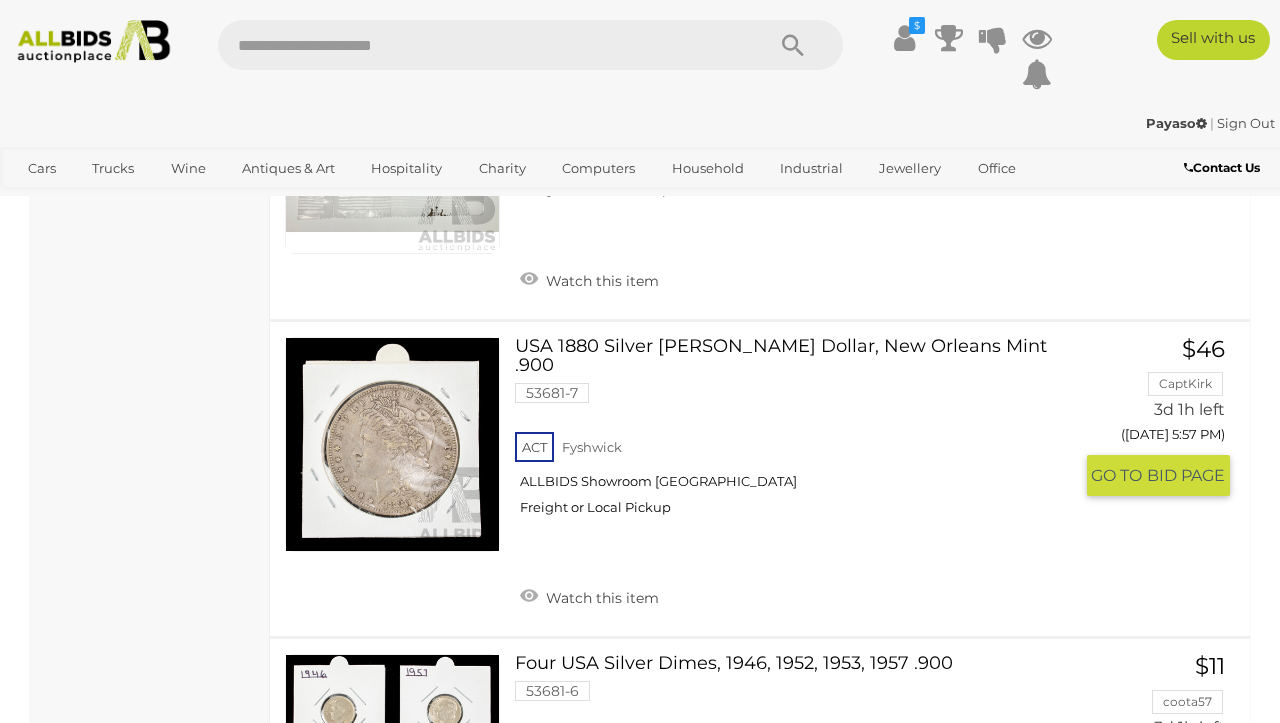 click on "USA 1880 Silver Morgan Dollar, New Orleans Mint .900
53681-7
ACT
Fyshwick ALLBIDS Showroom Fyshwick" at bounding box center (801, 479) 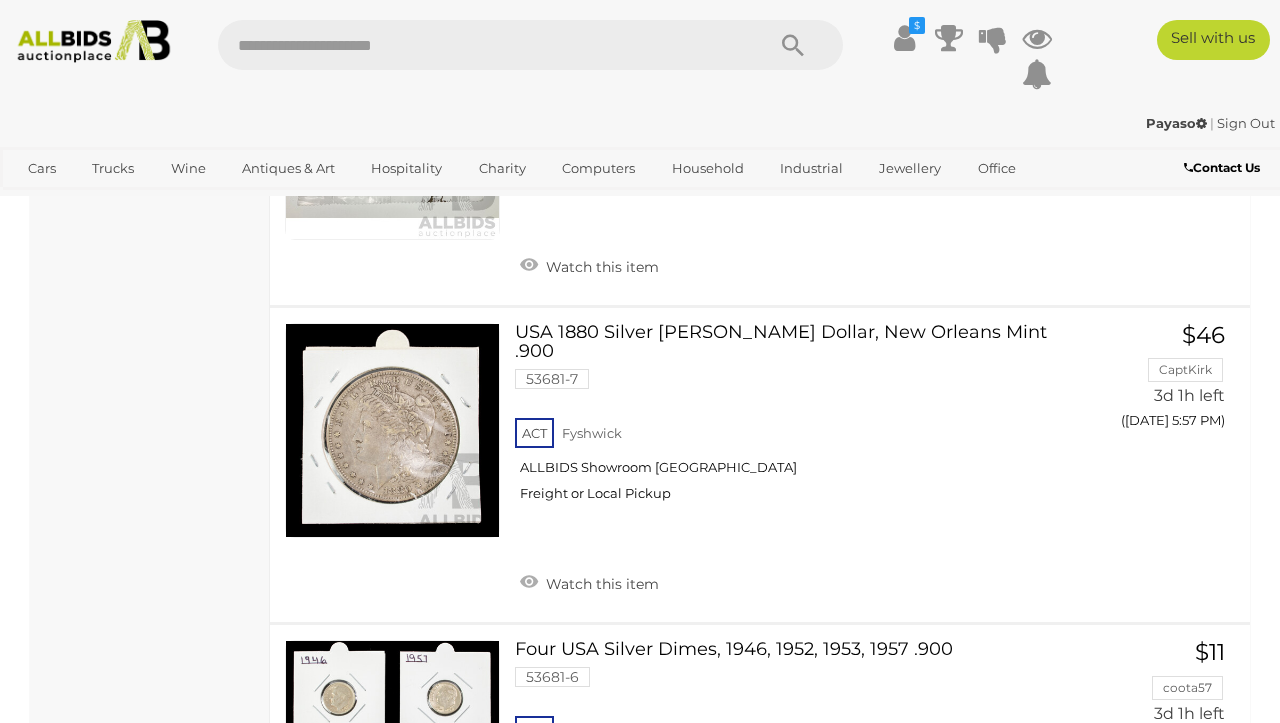 scroll, scrollTop: 11848, scrollLeft: 0, axis: vertical 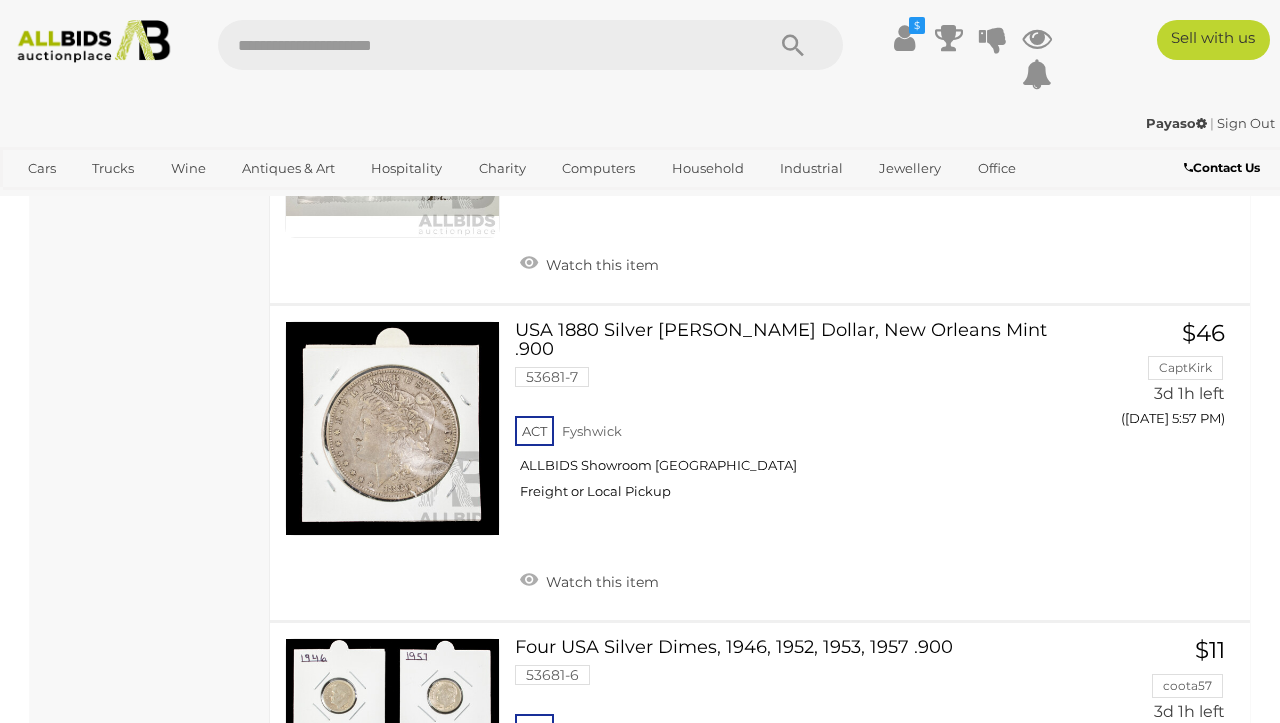 click on "Four USA Silver Dimes, 1946, 1952, 1953, 1957 .900
53681-6
ACT
Fyshwick" at bounding box center [801, 725] 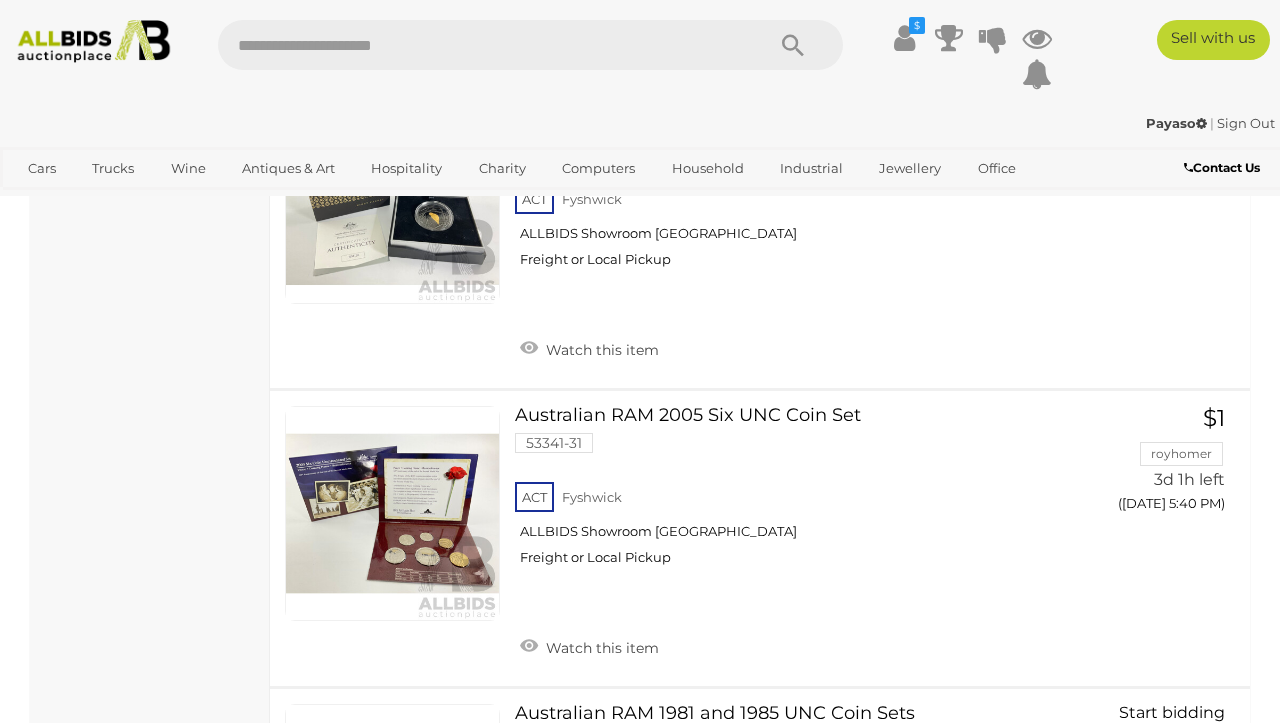 scroll, scrollTop: 7479, scrollLeft: 0, axis: vertical 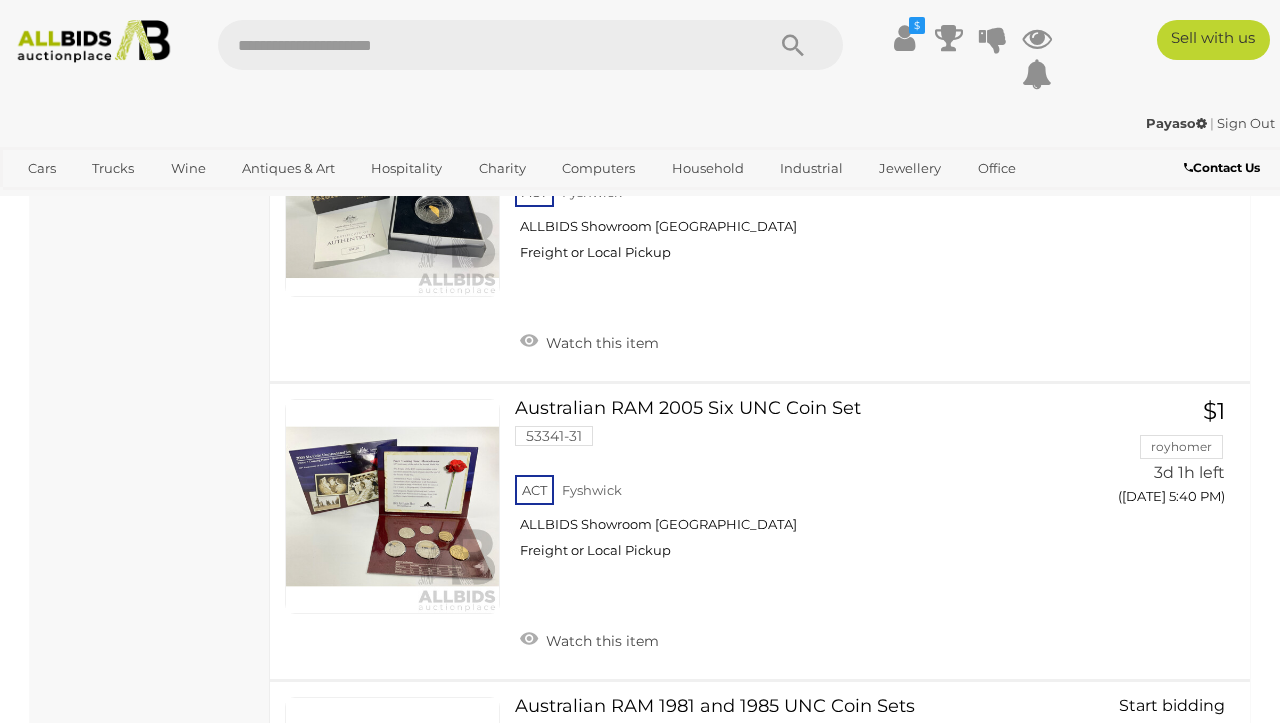 click on "Payaso
|
Sign Out
Payaso
|
Sign Out" at bounding box center (640, 127) 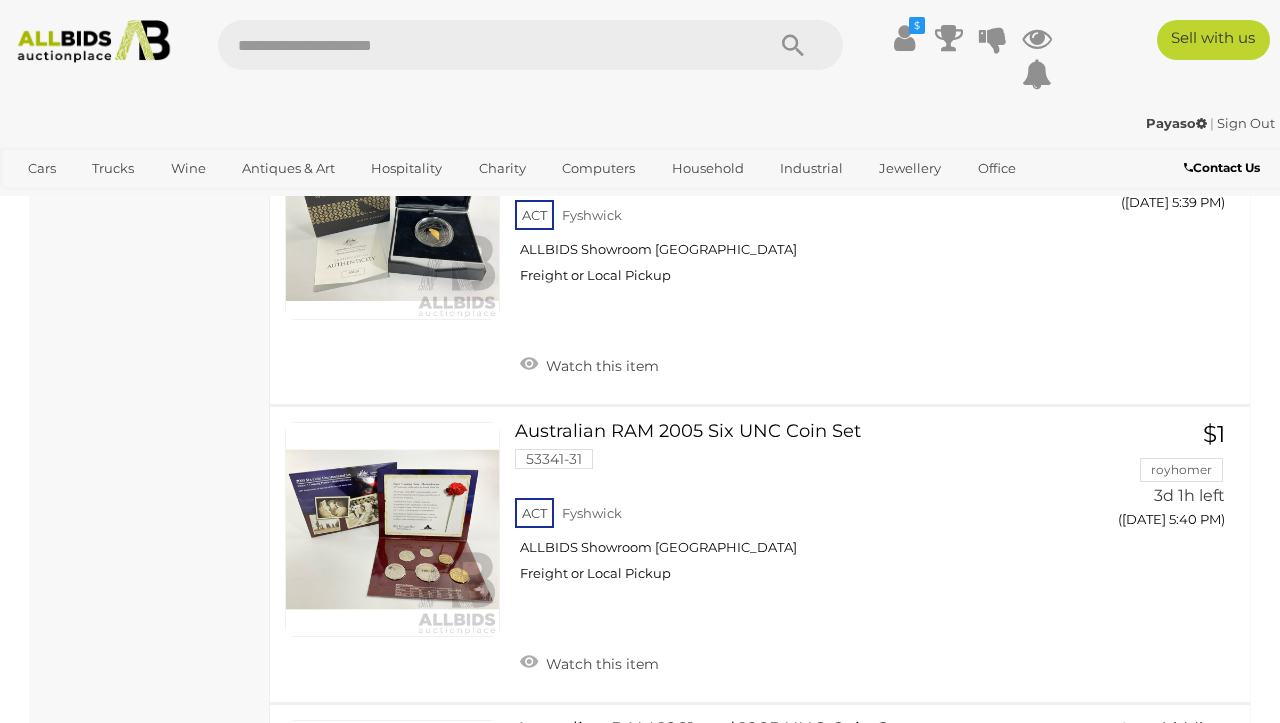 scroll, scrollTop: 7452, scrollLeft: 0, axis: vertical 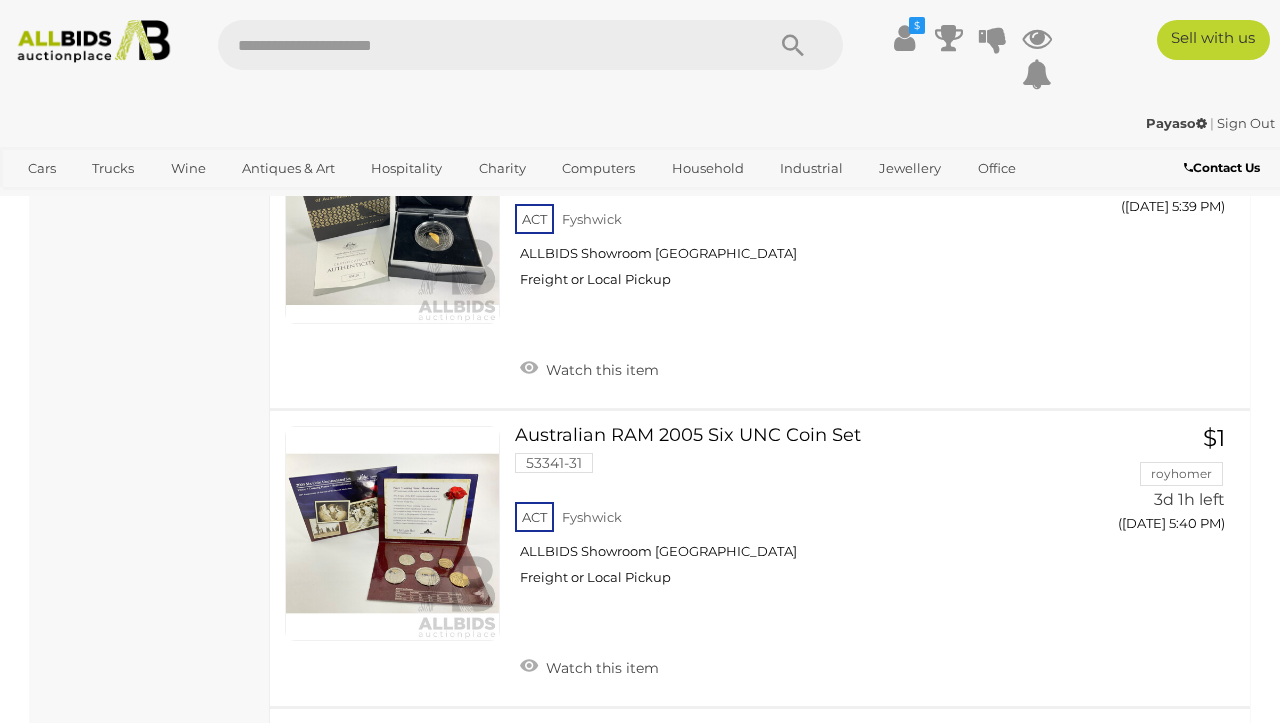 click on "Payaso
|
Sign Out
Payaso
|
Sign Out" at bounding box center (640, 127) 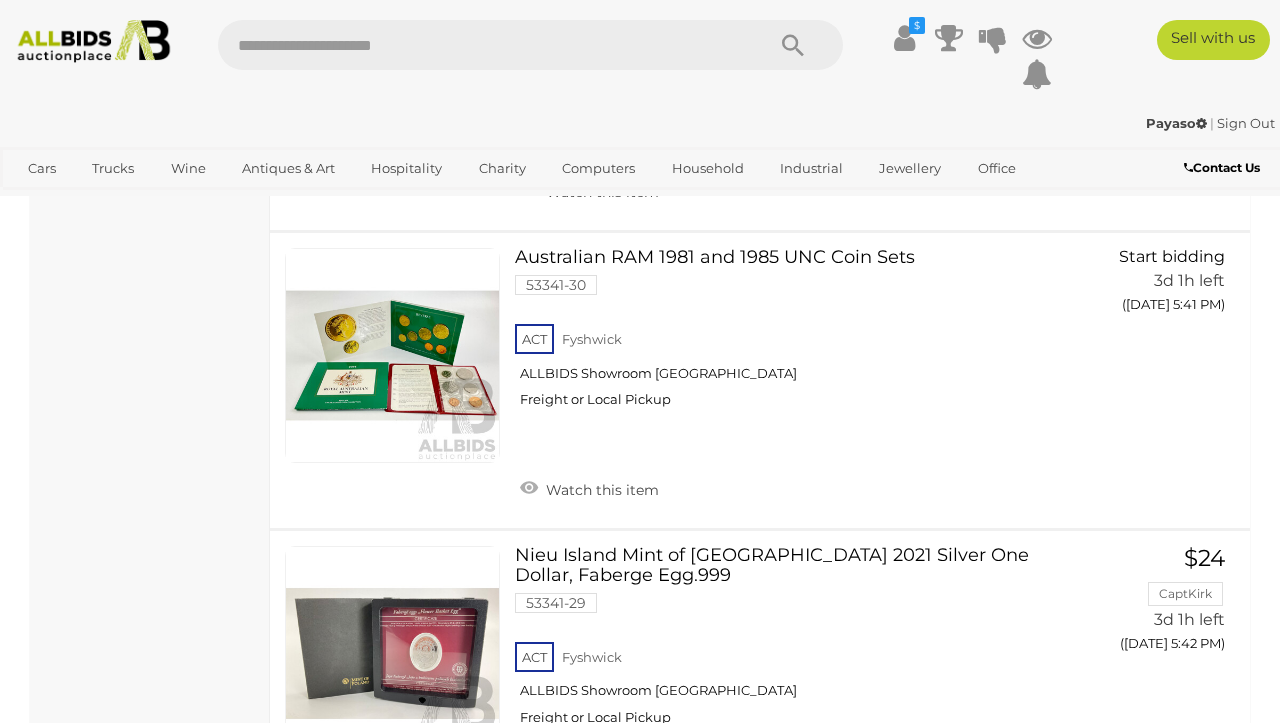 scroll, scrollTop: 7958, scrollLeft: 0, axis: vertical 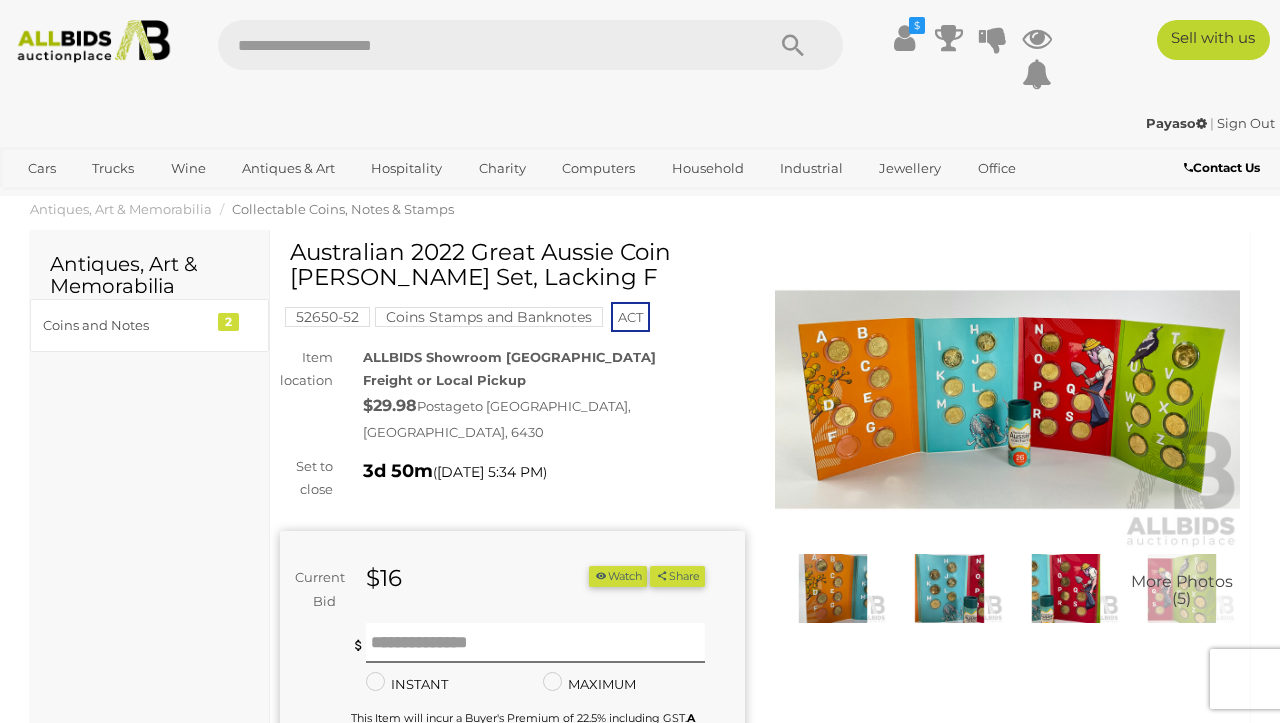 click at bounding box center [1007, 400] 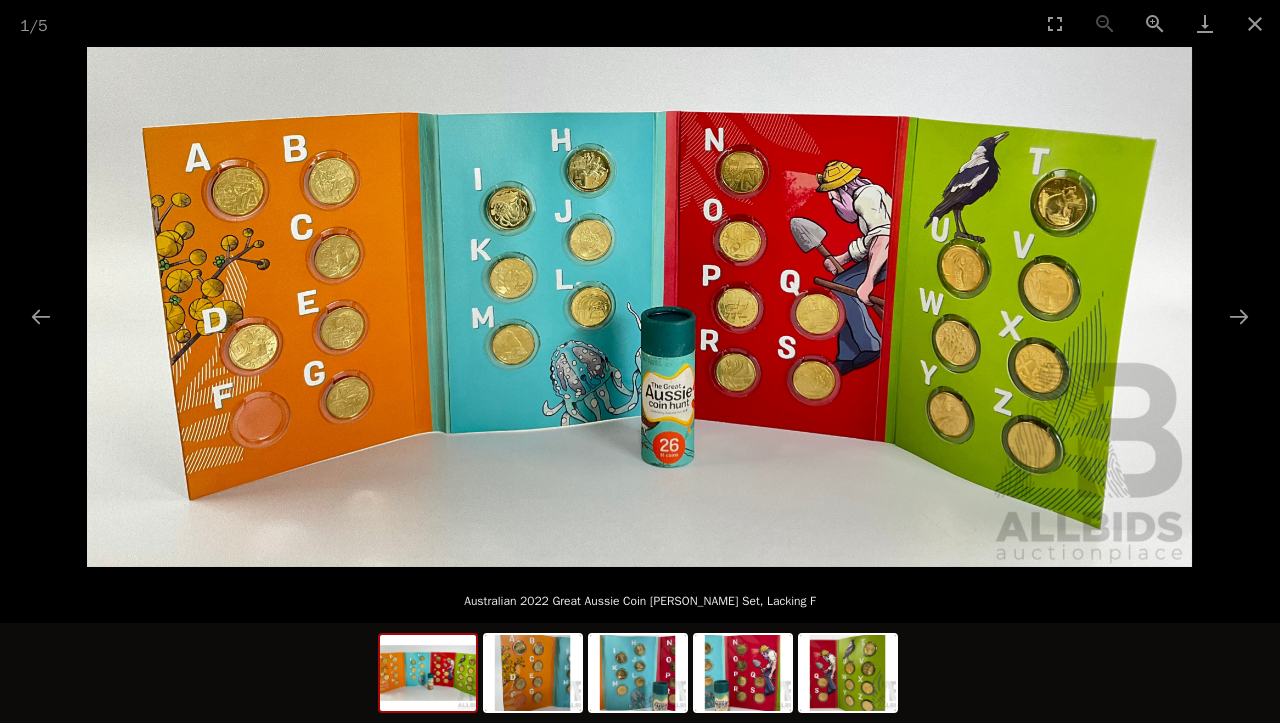 click at bounding box center (639, 307) 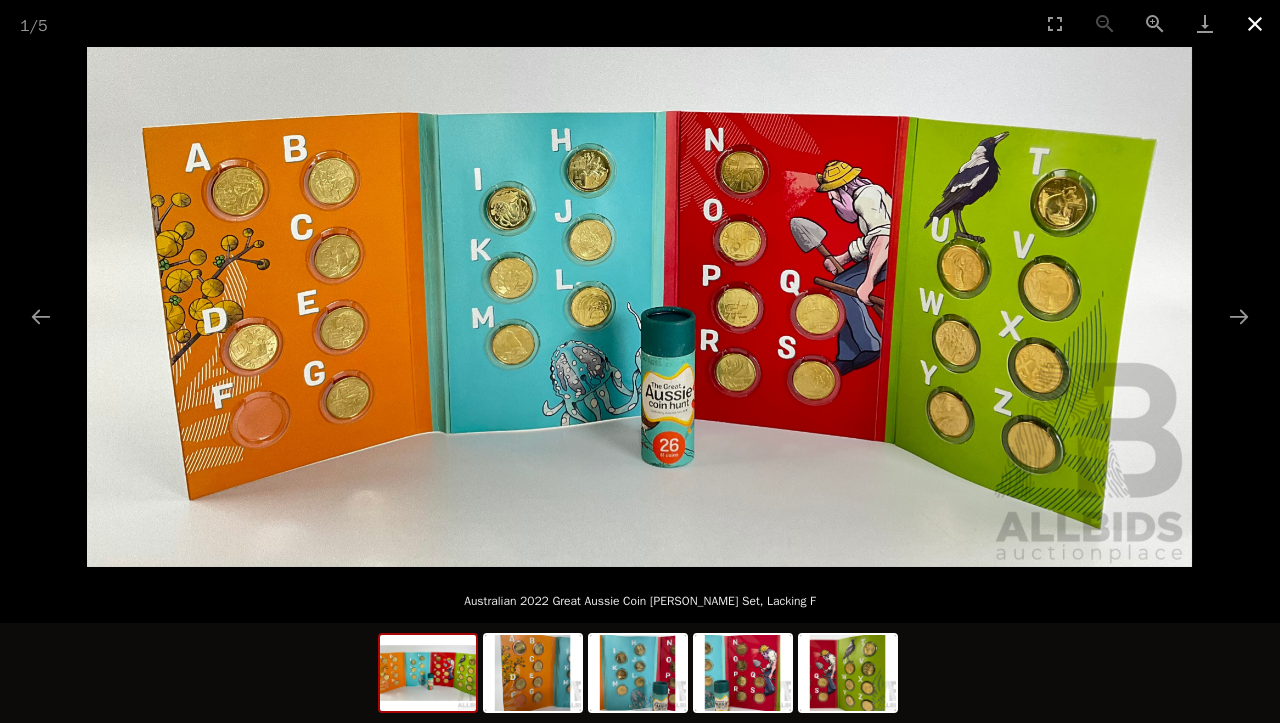 click at bounding box center [1255, 23] 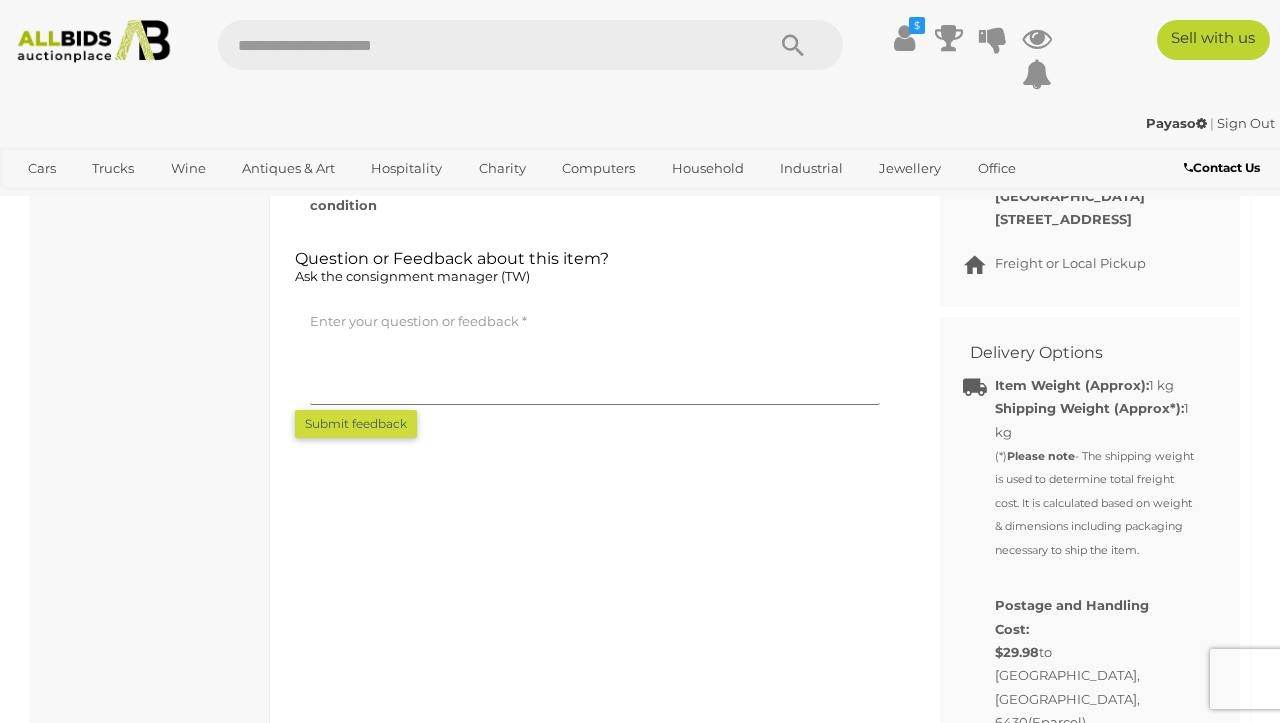 scroll, scrollTop: 0, scrollLeft: 0, axis: both 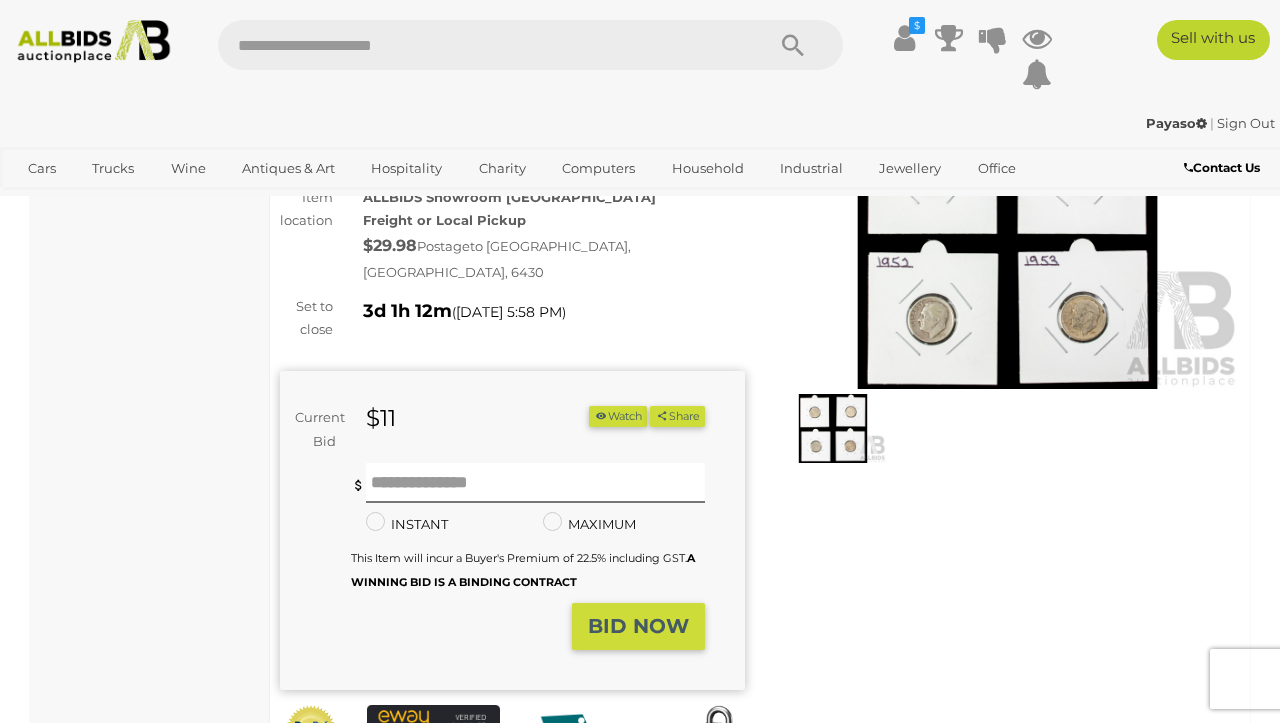 click on "Current Bid
$11
(Min $12)
$11
Share" at bounding box center [512, 530] 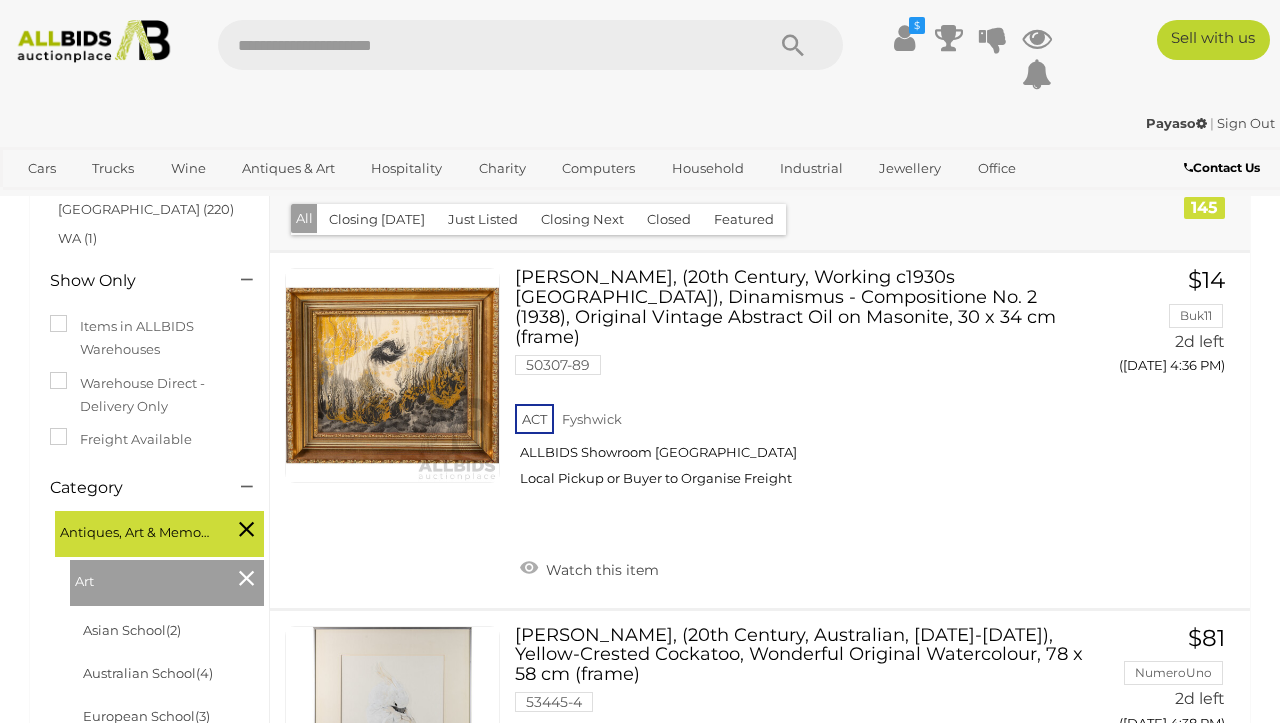 scroll, scrollTop: 217, scrollLeft: 0, axis: vertical 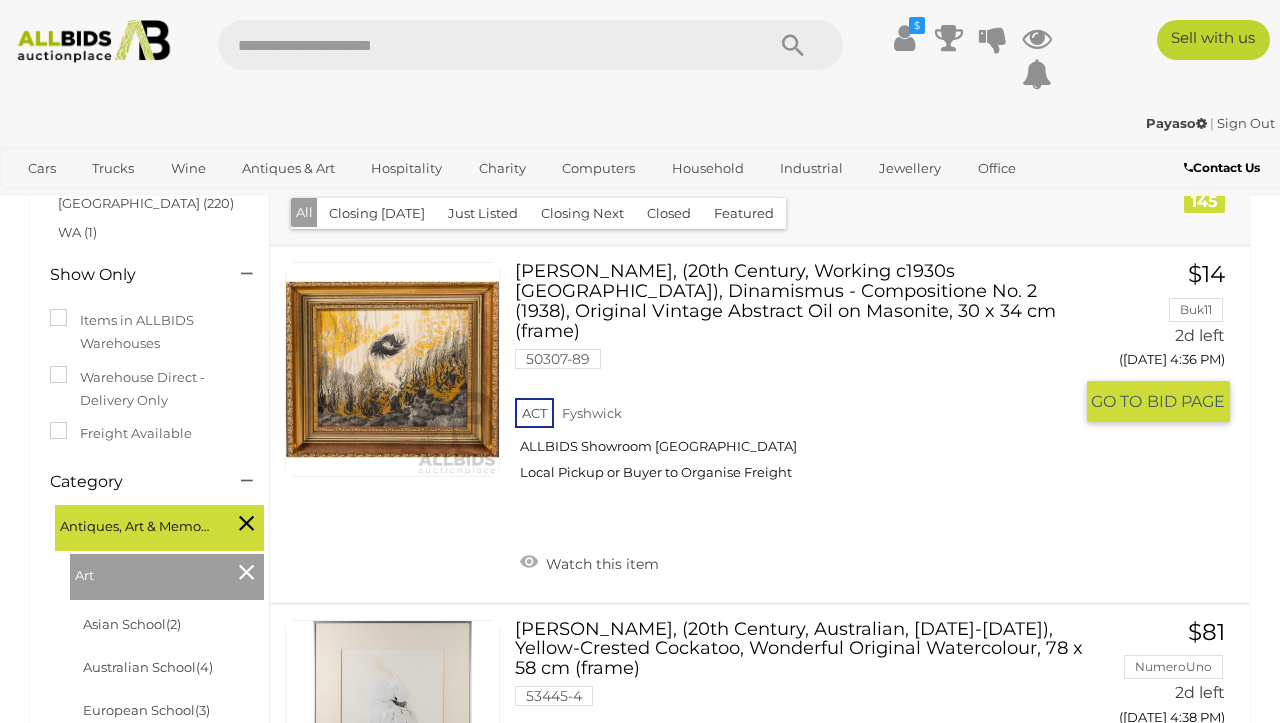 click on "T.R.Evans, (20th Century, Working c1930s Paris), Dinamismus - Compositione No. 2 (1938), Original Vintage Abstract Oil on Masonite, 30 x 34 cm (frame)
50307-89
ACT" at bounding box center (760, 8644) 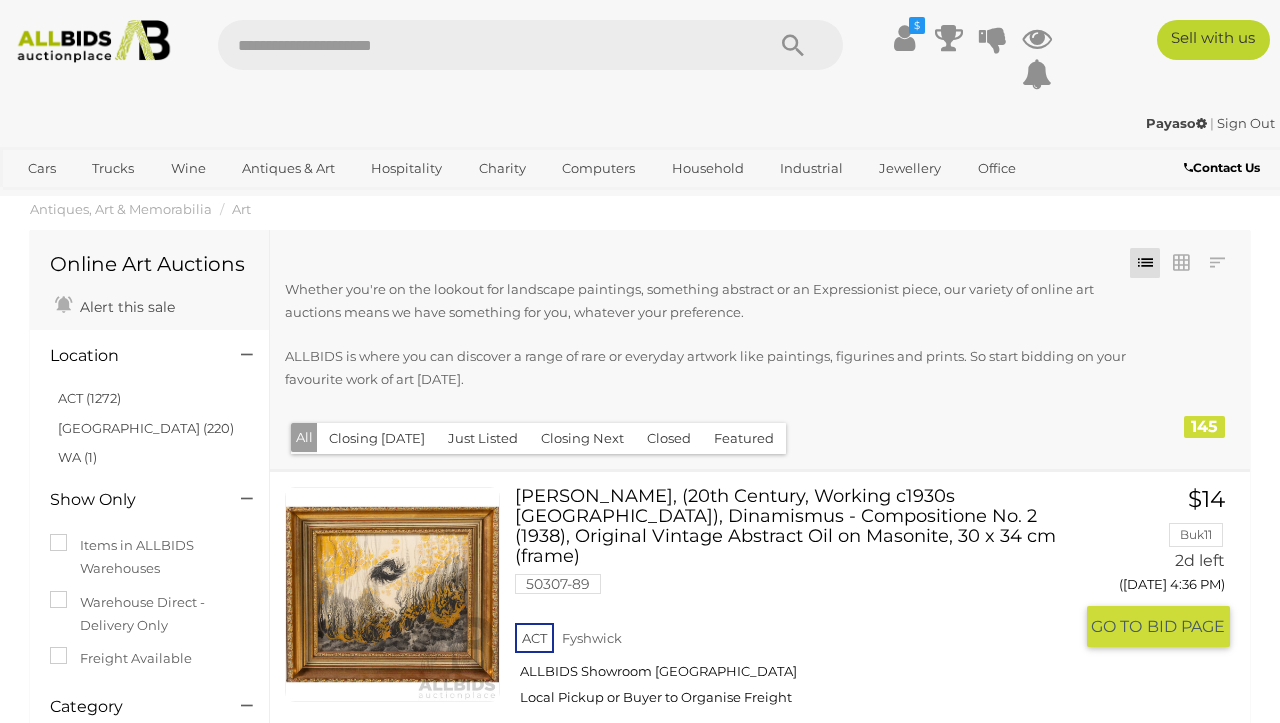scroll, scrollTop: 0, scrollLeft: 0, axis: both 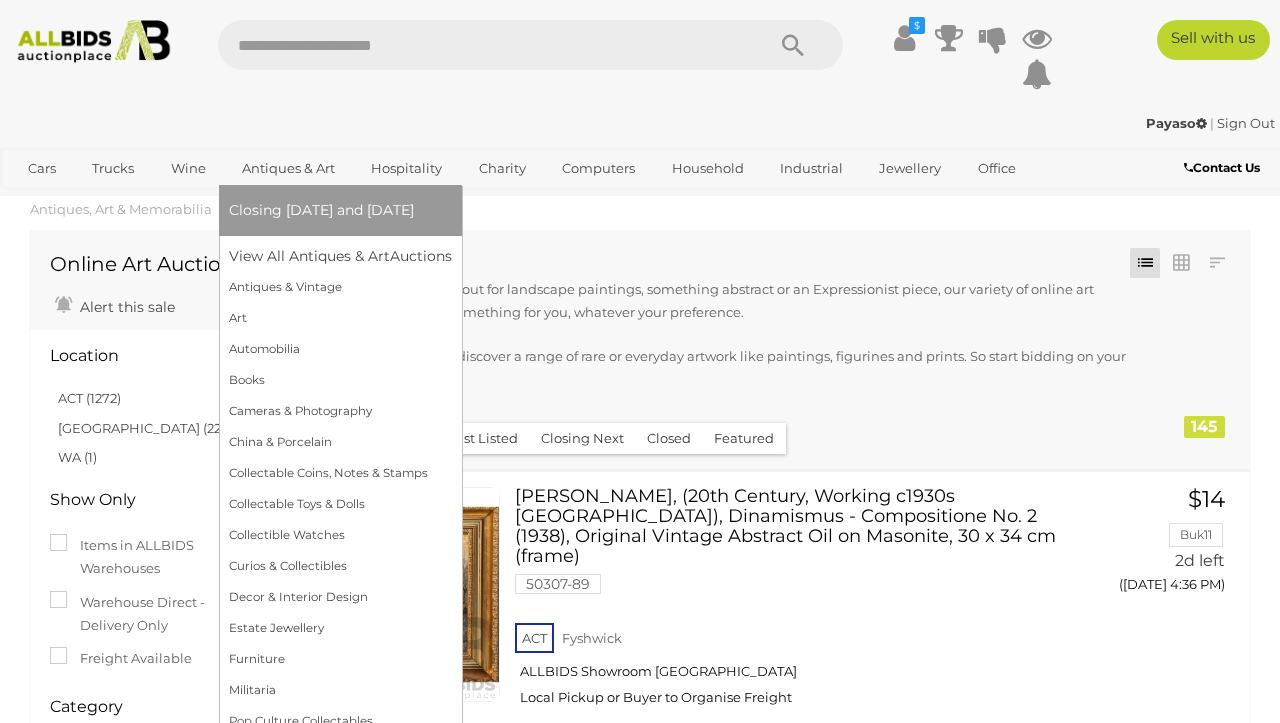 click on "Antiques & Art" at bounding box center (288, 168) 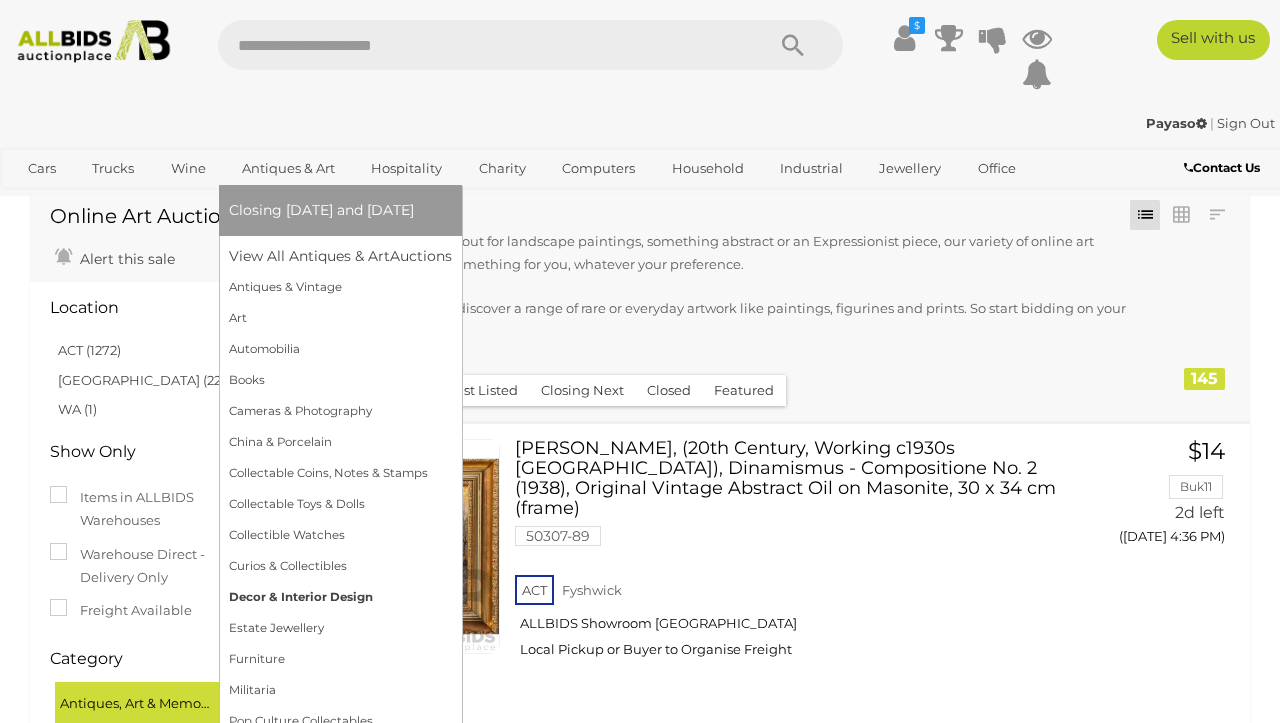 scroll, scrollTop: 56, scrollLeft: 0, axis: vertical 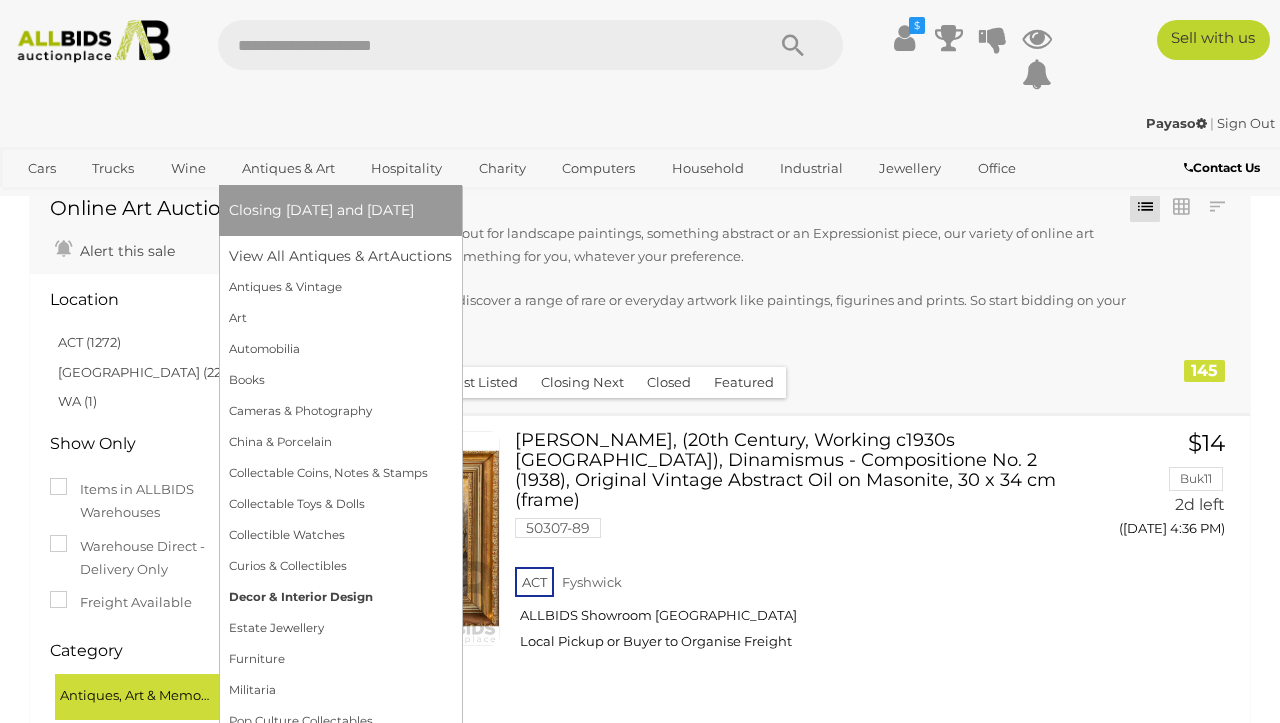 click on "Decor & Interior Design" at bounding box center (340, 597) 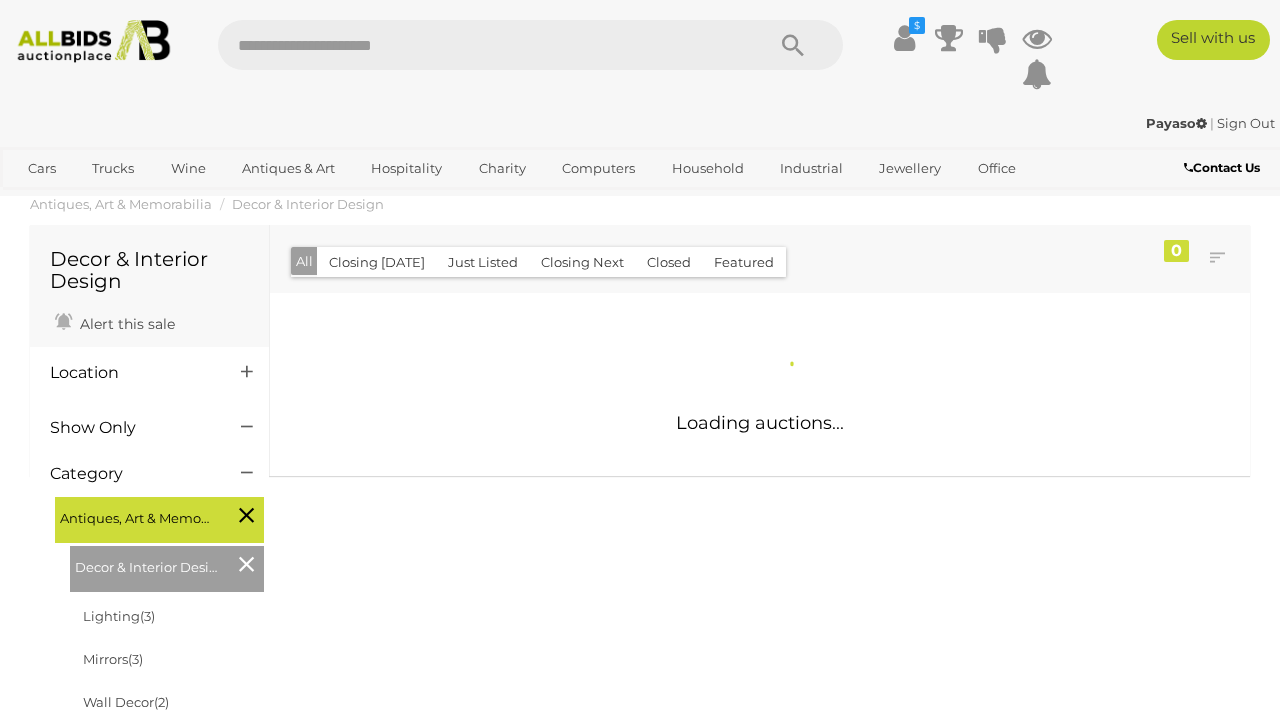scroll, scrollTop: 11, scrollLeft: 1, axis: both 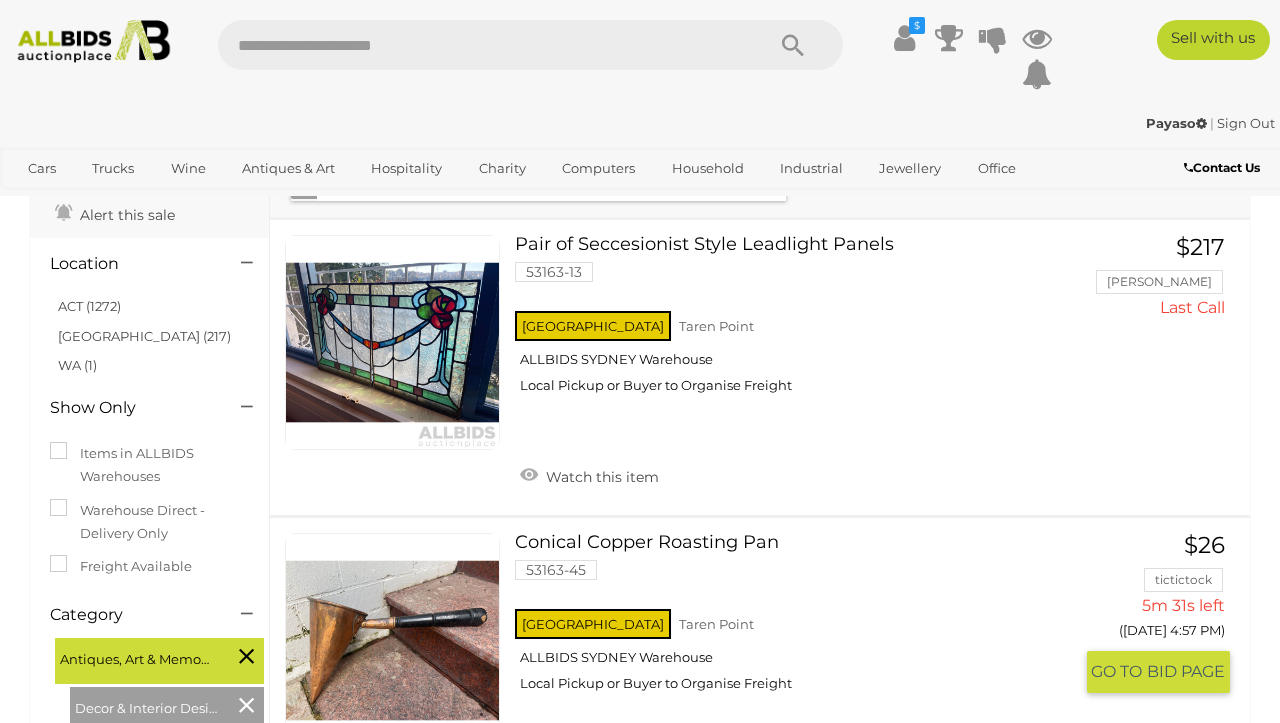 click at bounding box center [392, 640] 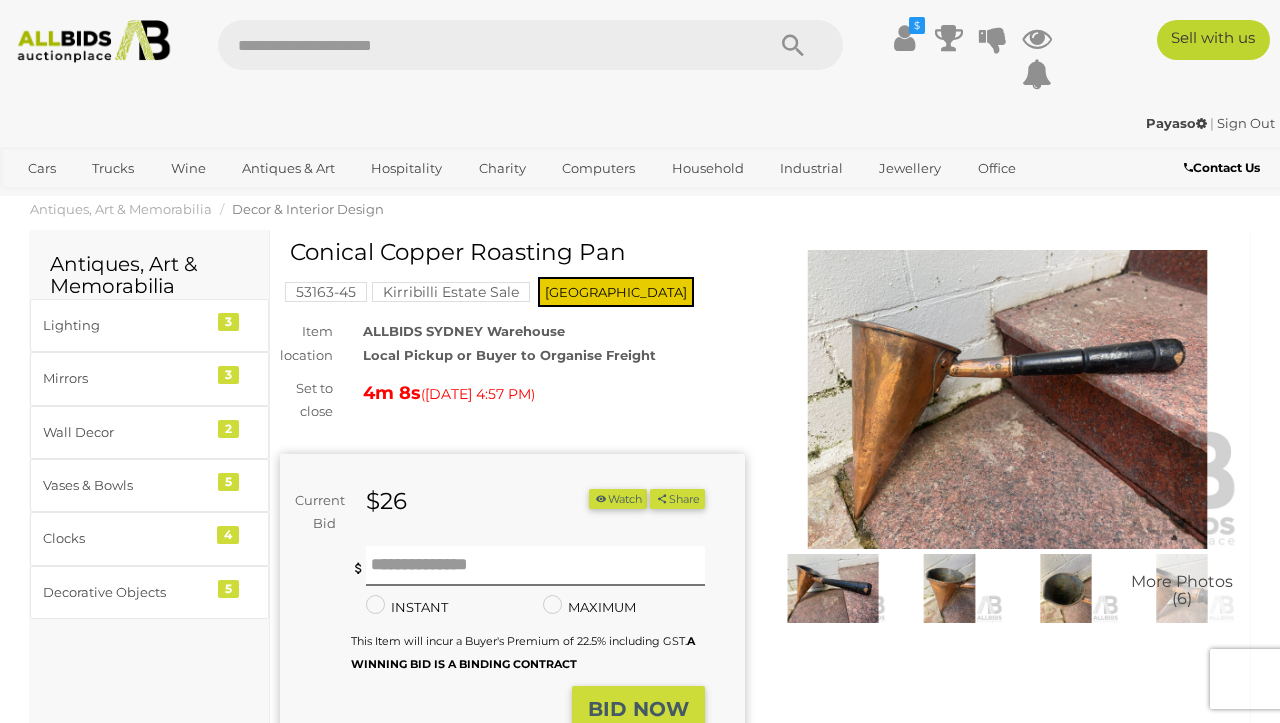 scroll, scrollTop: 0, scrollLeft: 0, axis: both 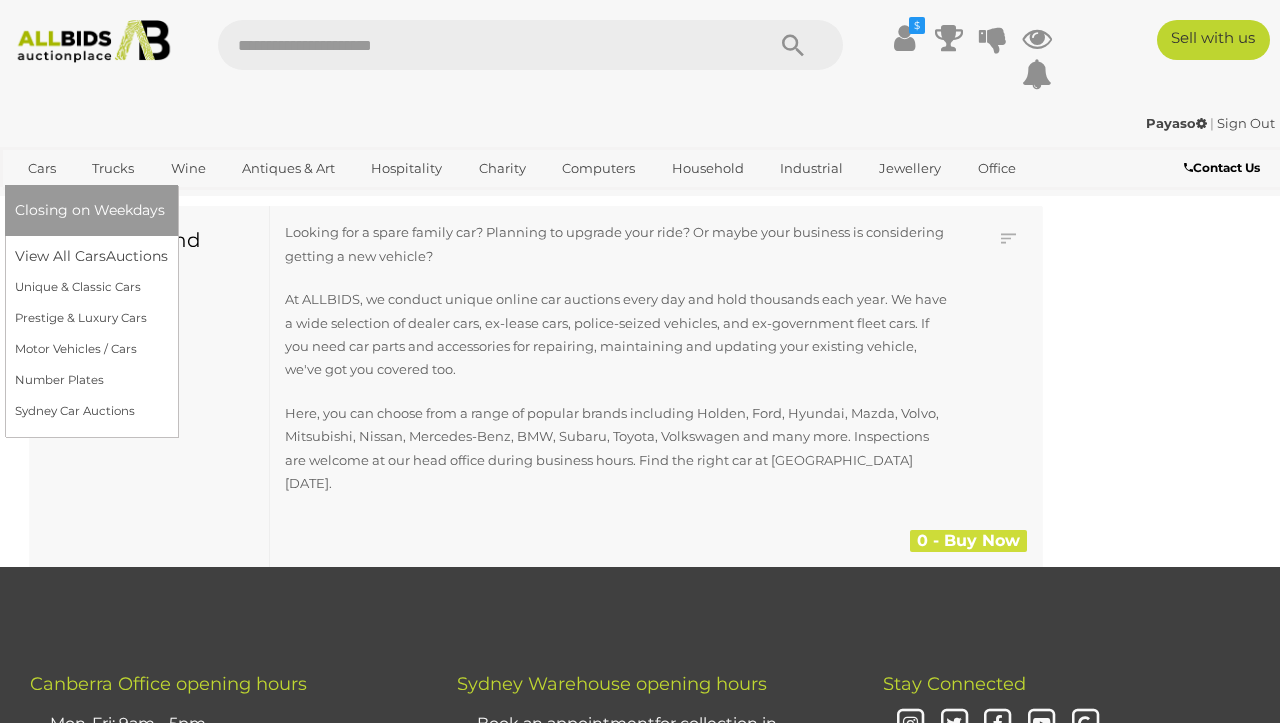 click on "Cars" at bounding box center [42, 168] 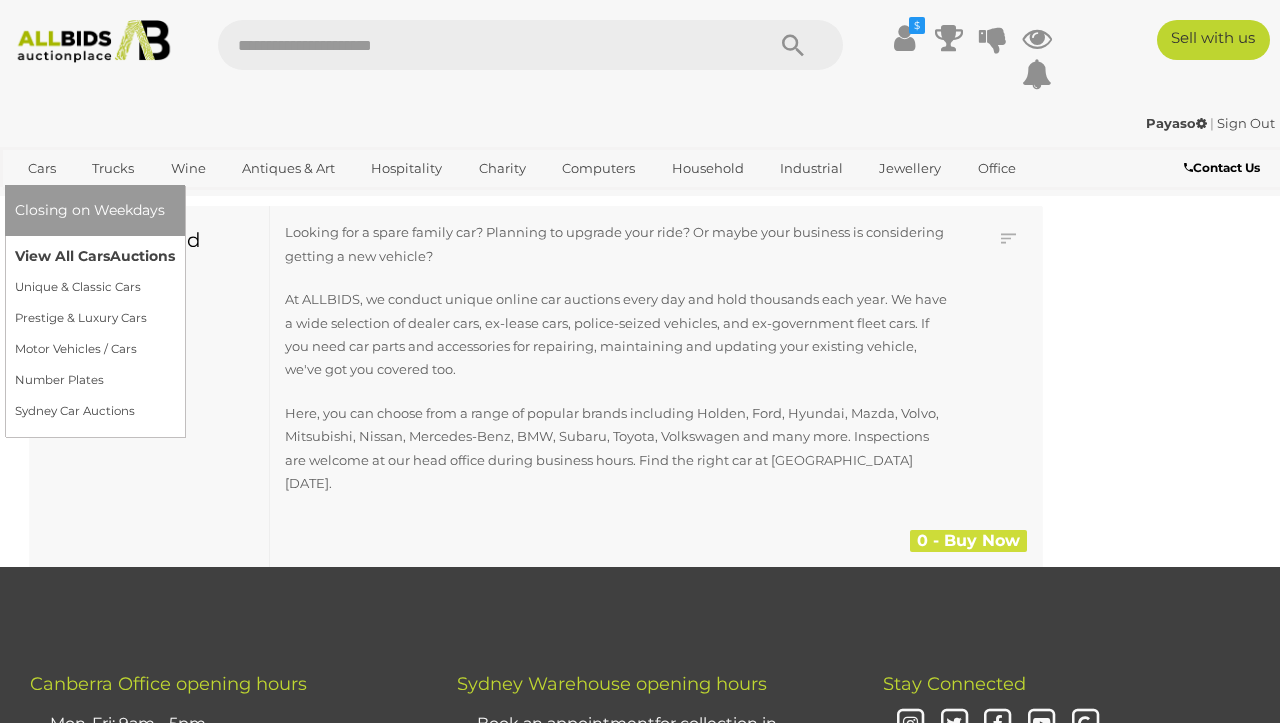 click on "View All Cars  Auctions" at bounding box center (95, 256) 